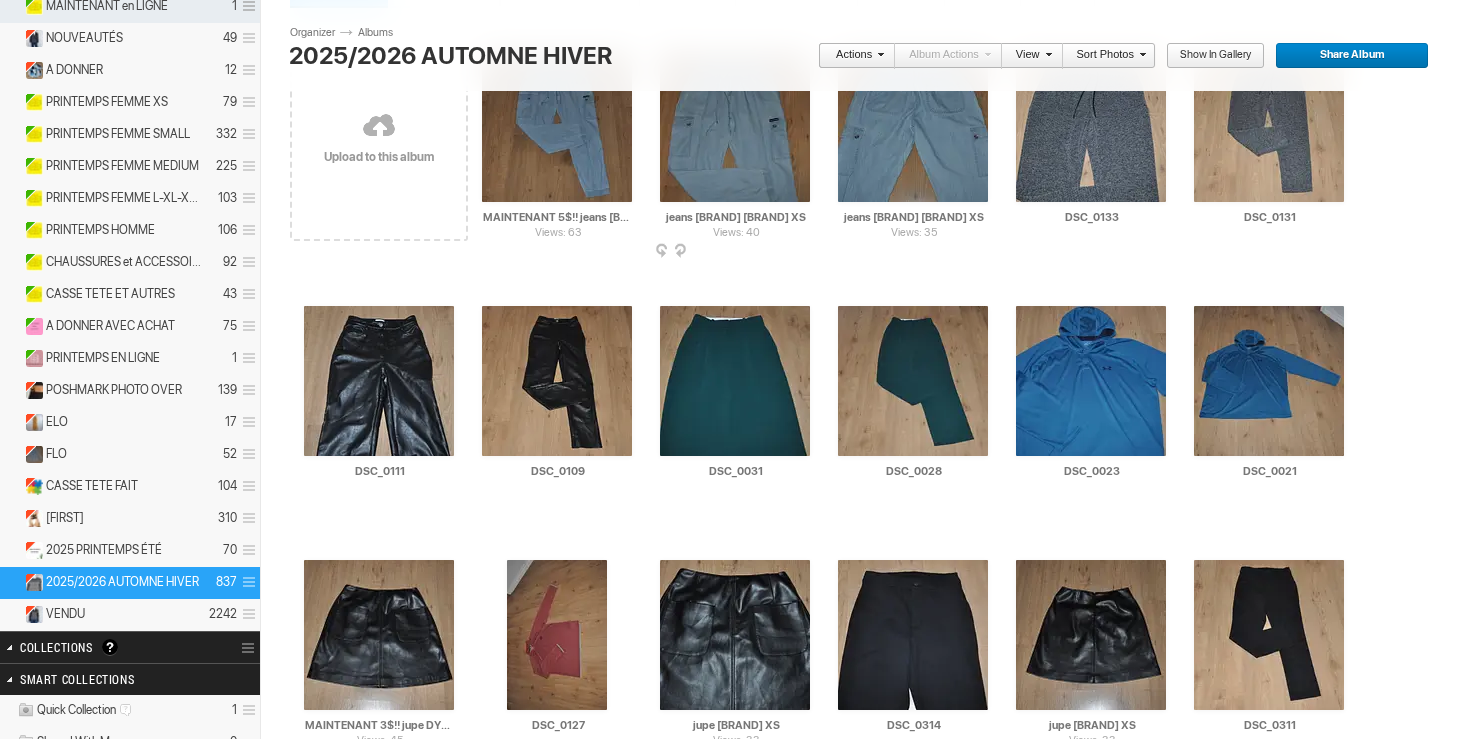 scroll, scrollTop: 0, scrollLeft: 0, axis: both 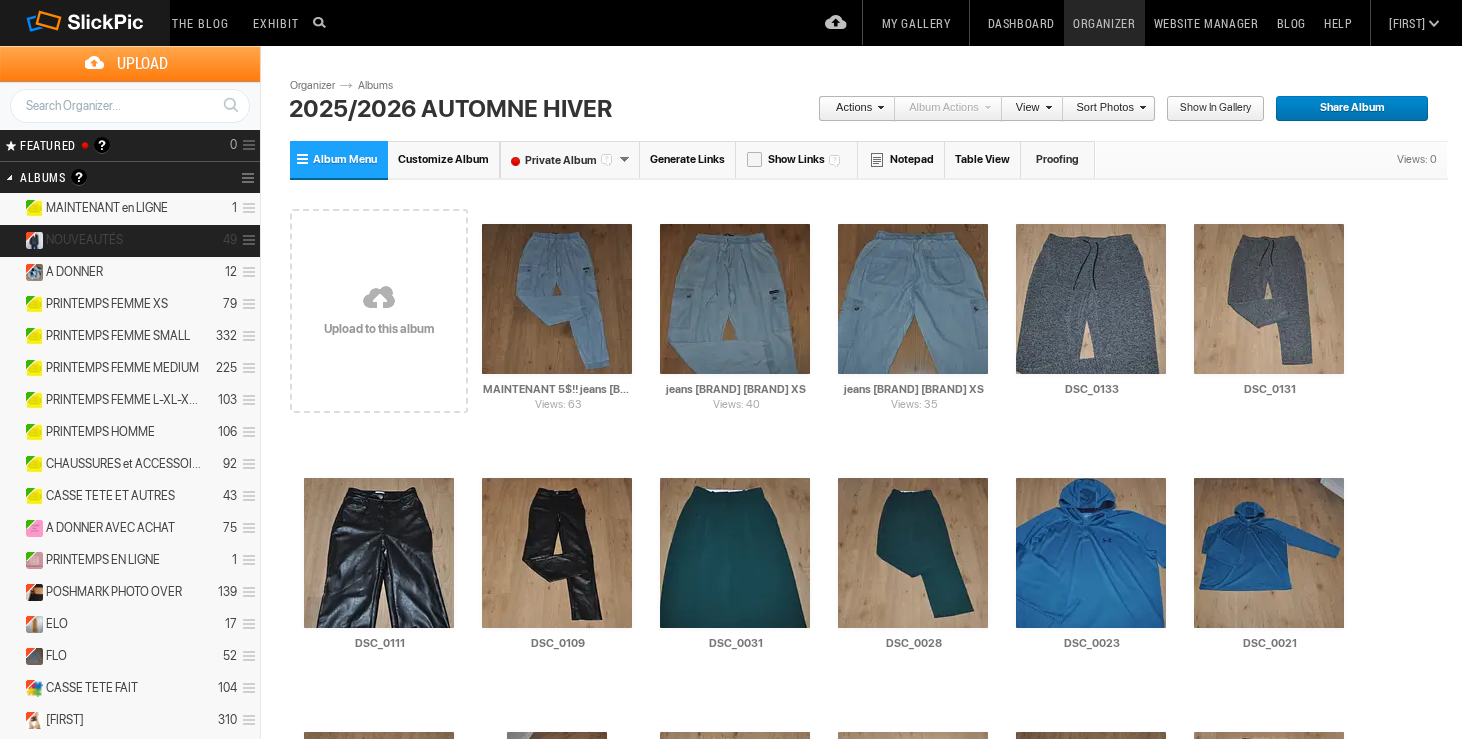 click on "NOUVEAUTÉS" at bounding box center [84, 240] 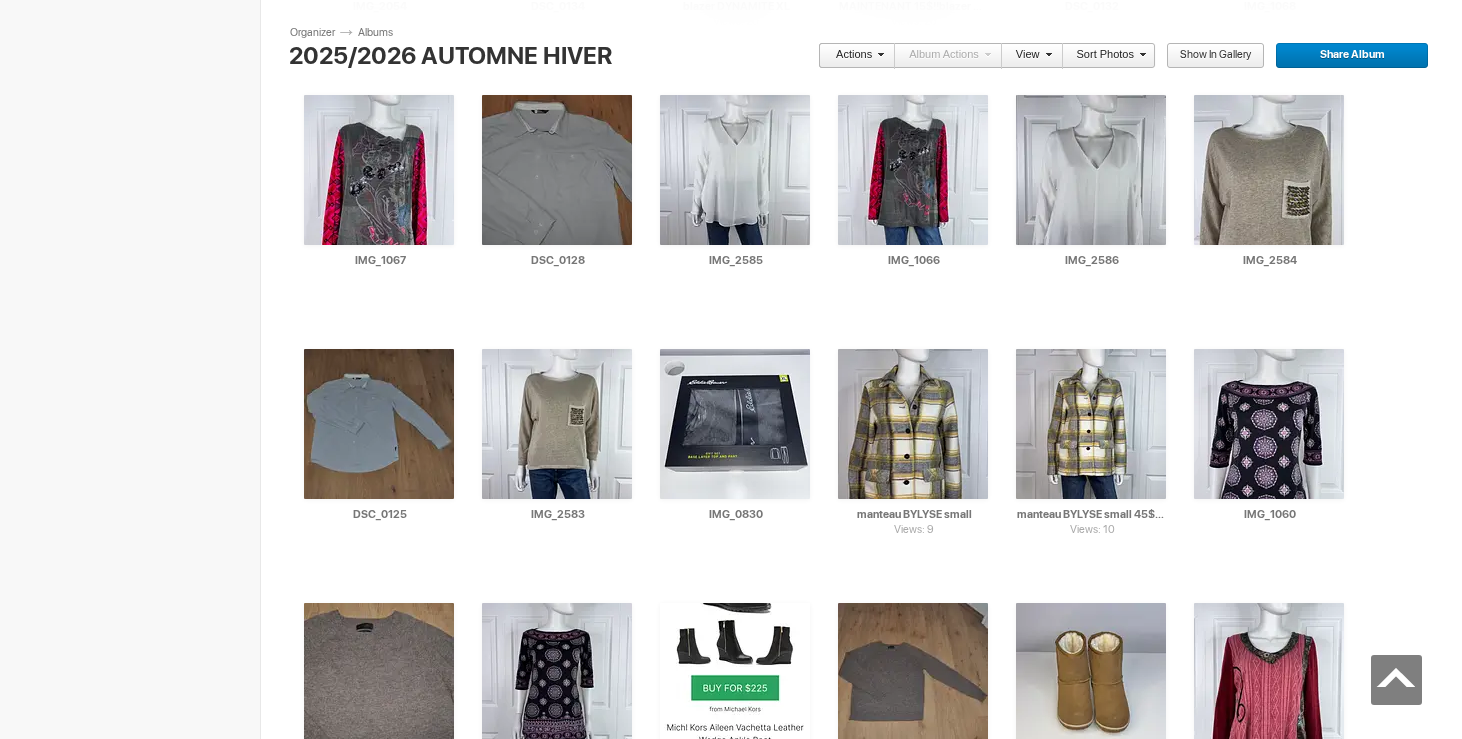 scroll, scrollTop: 22232, scrollLeft: 0, axis: vertical 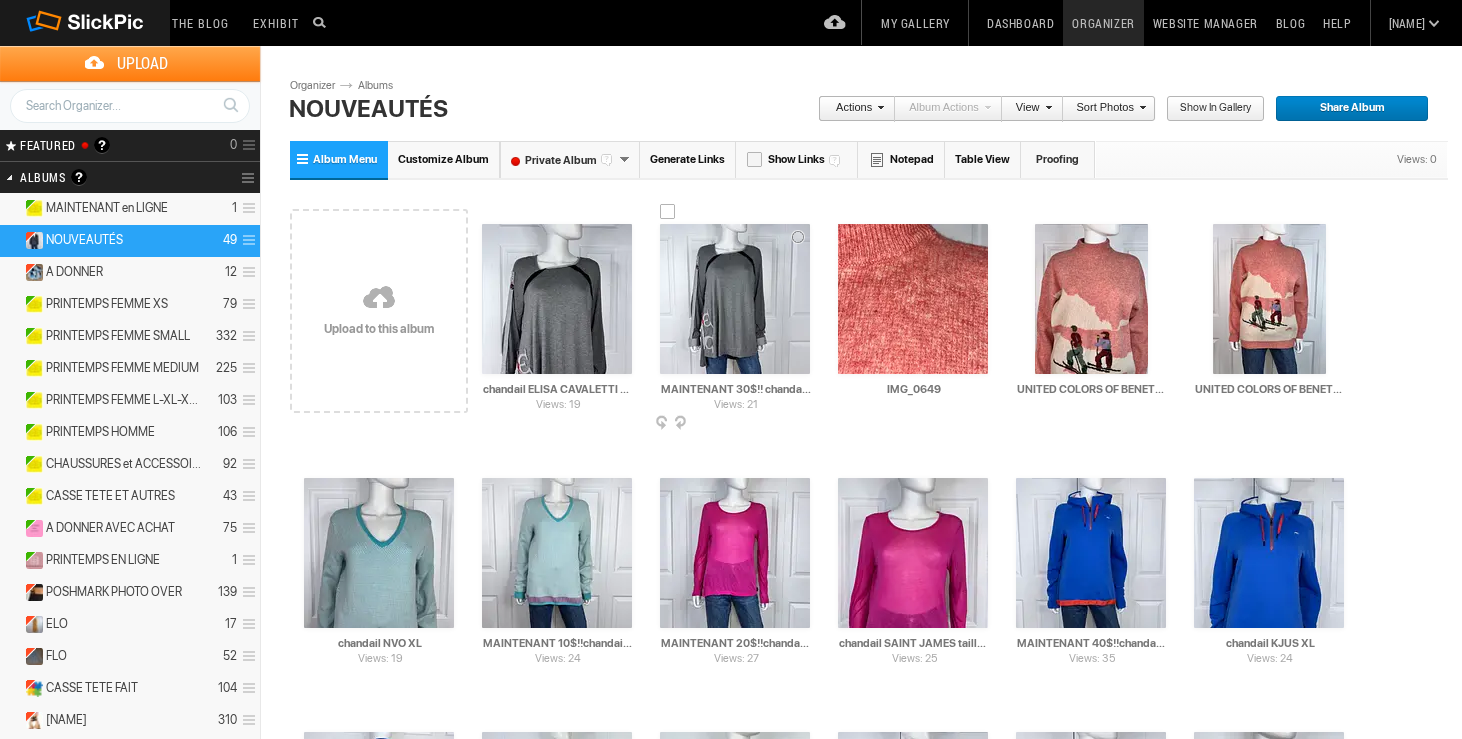 drag, startPoint x: 764, startPoint y: 389, endPoint x: 659, endPoint y: 390, distance: 105.00476 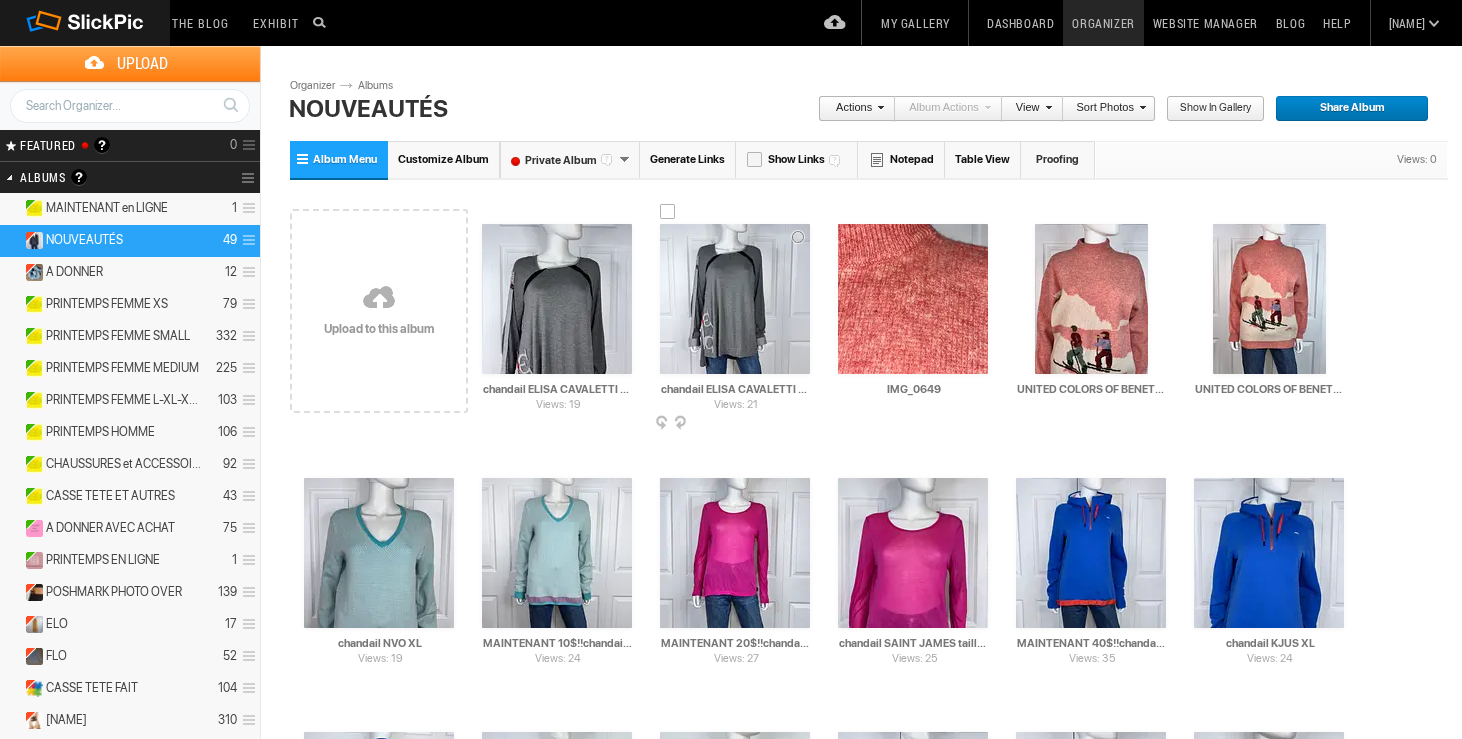 click at bounding box center [735, 299] 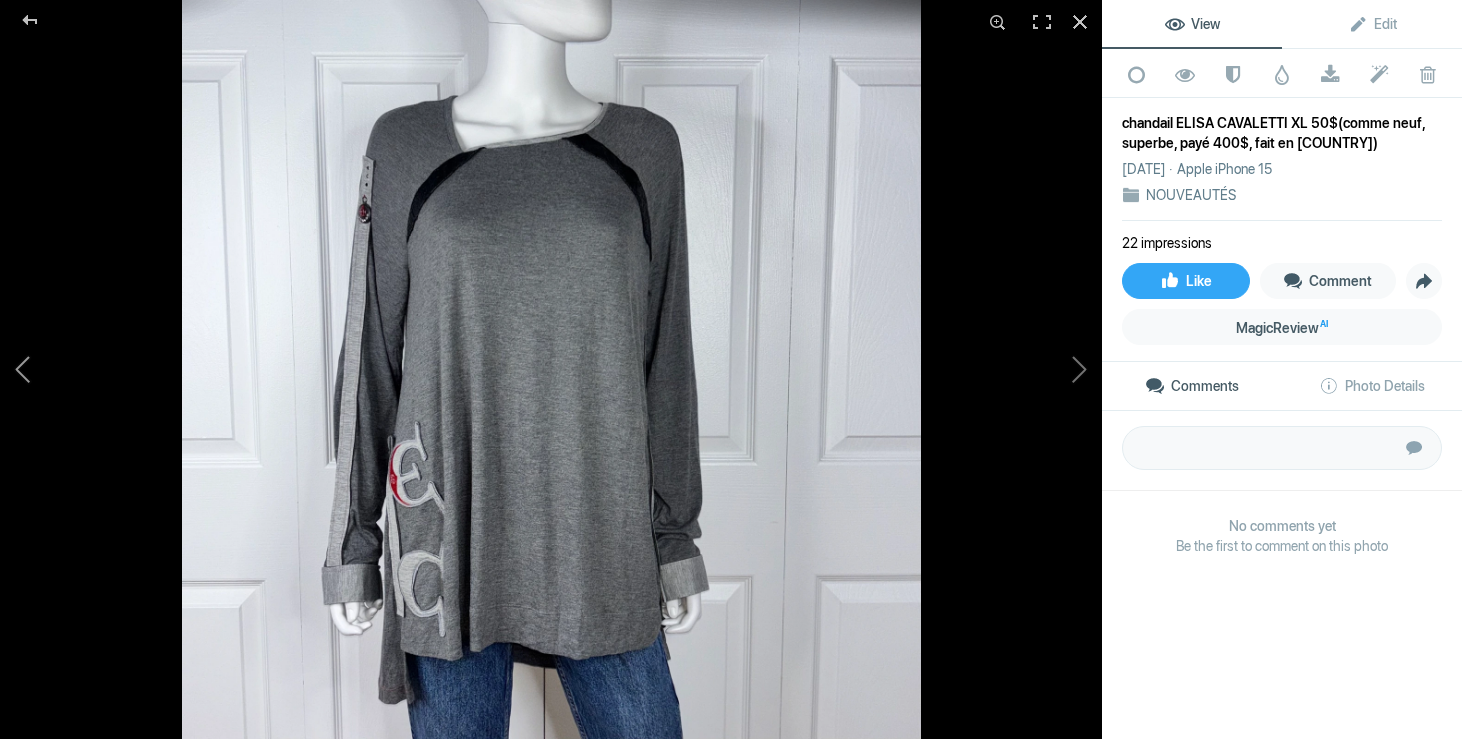 click 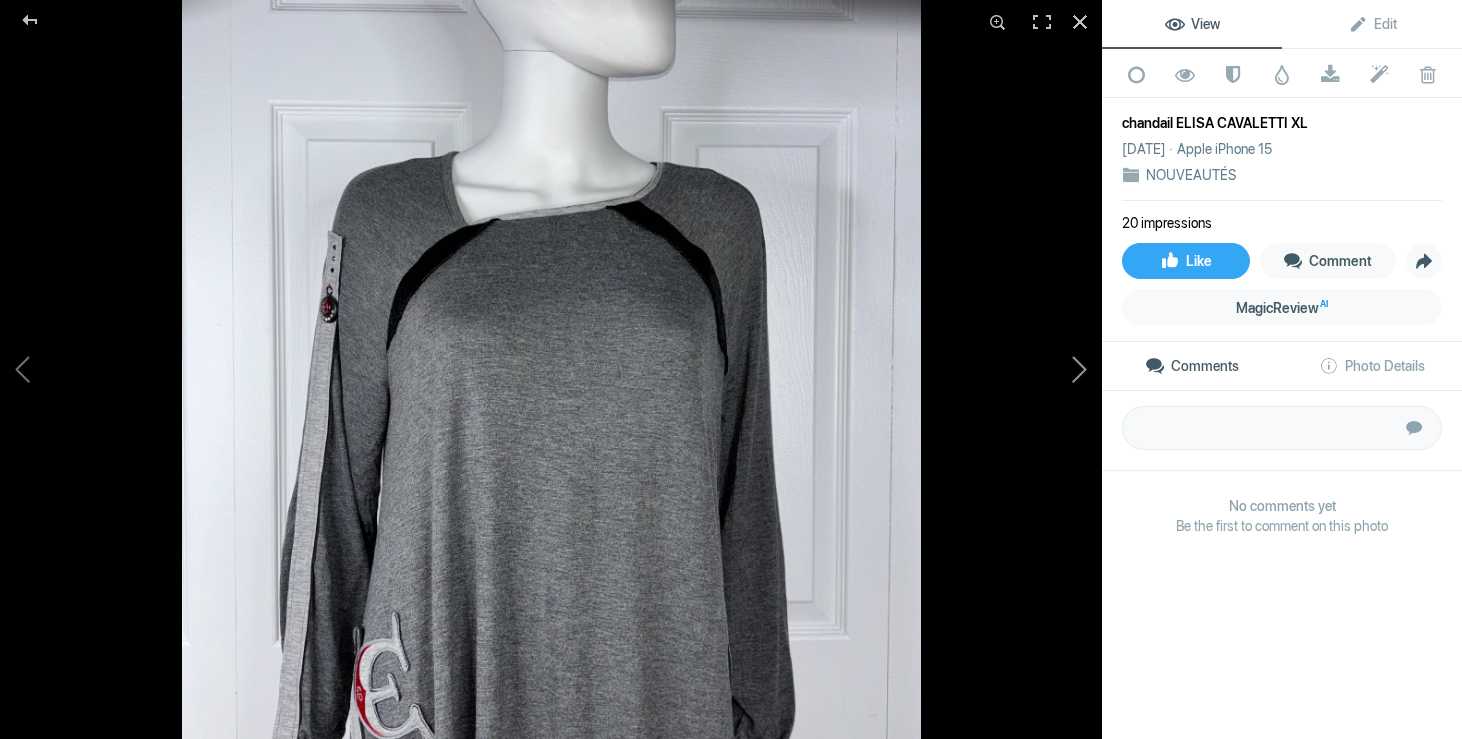 click 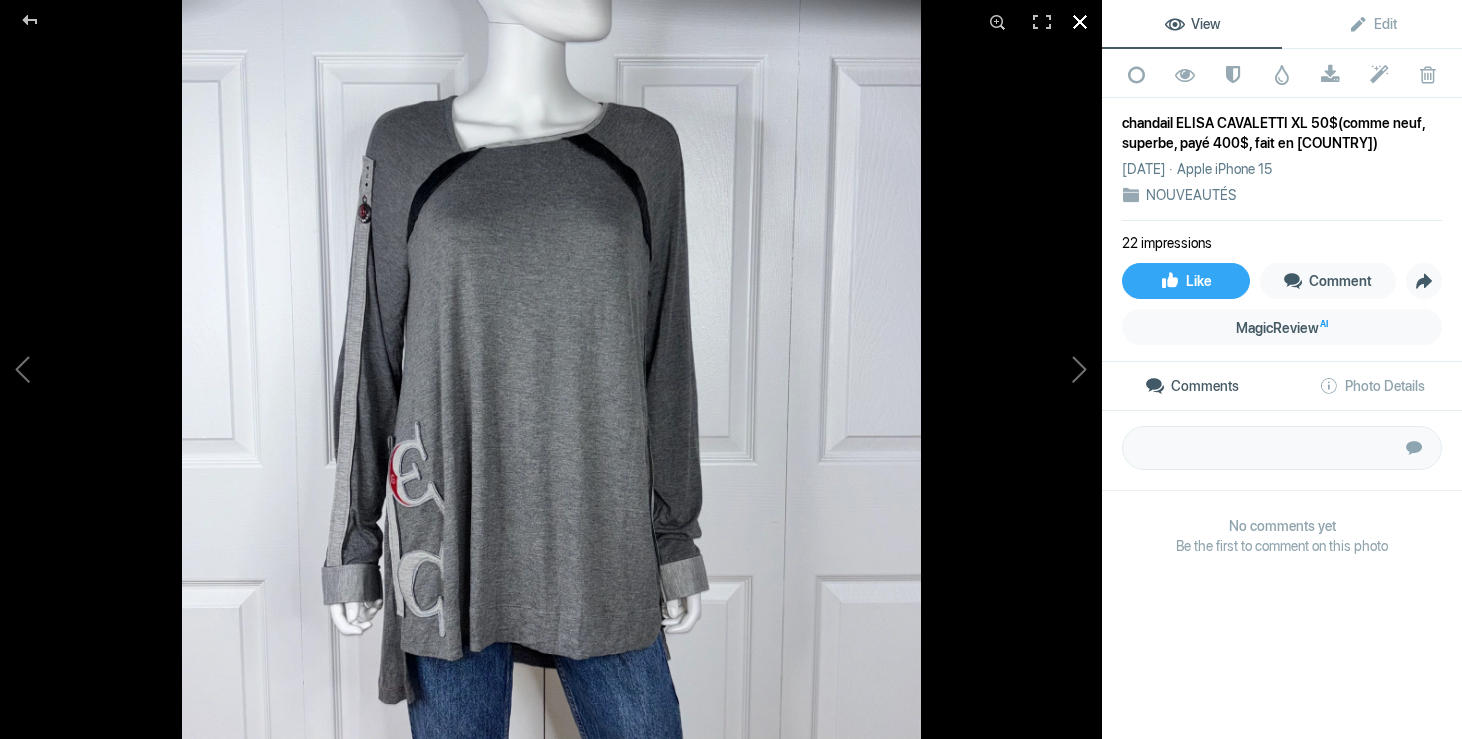 click 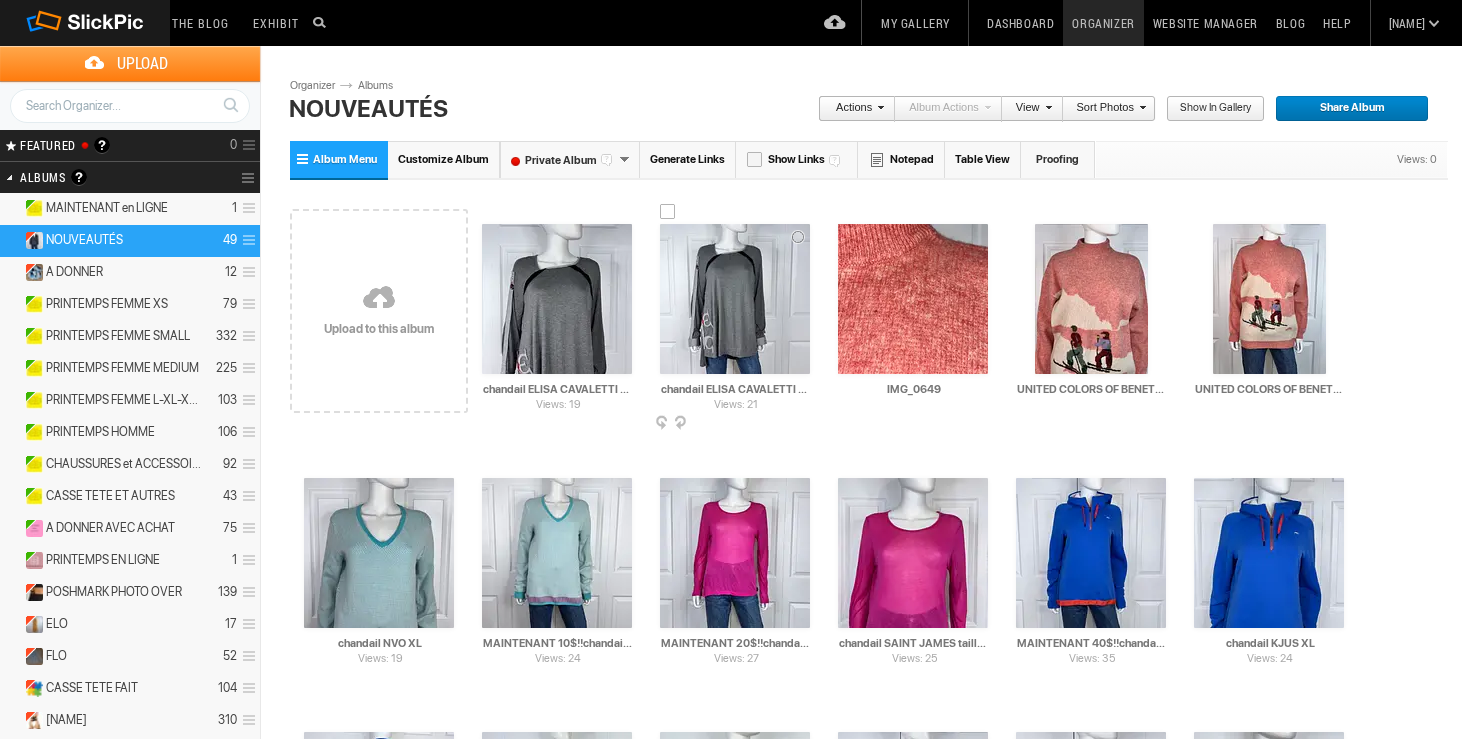 click at bounding box center (735, 299) 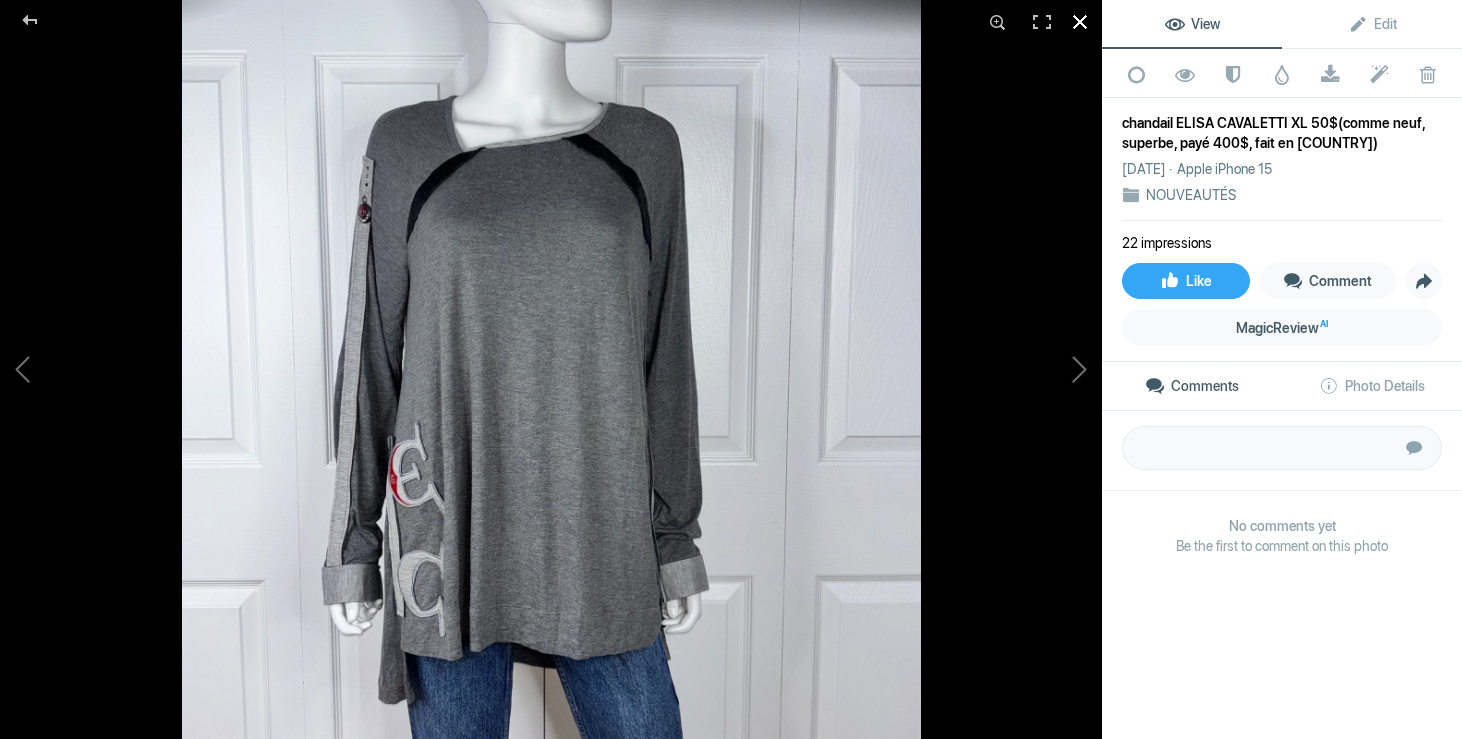 click 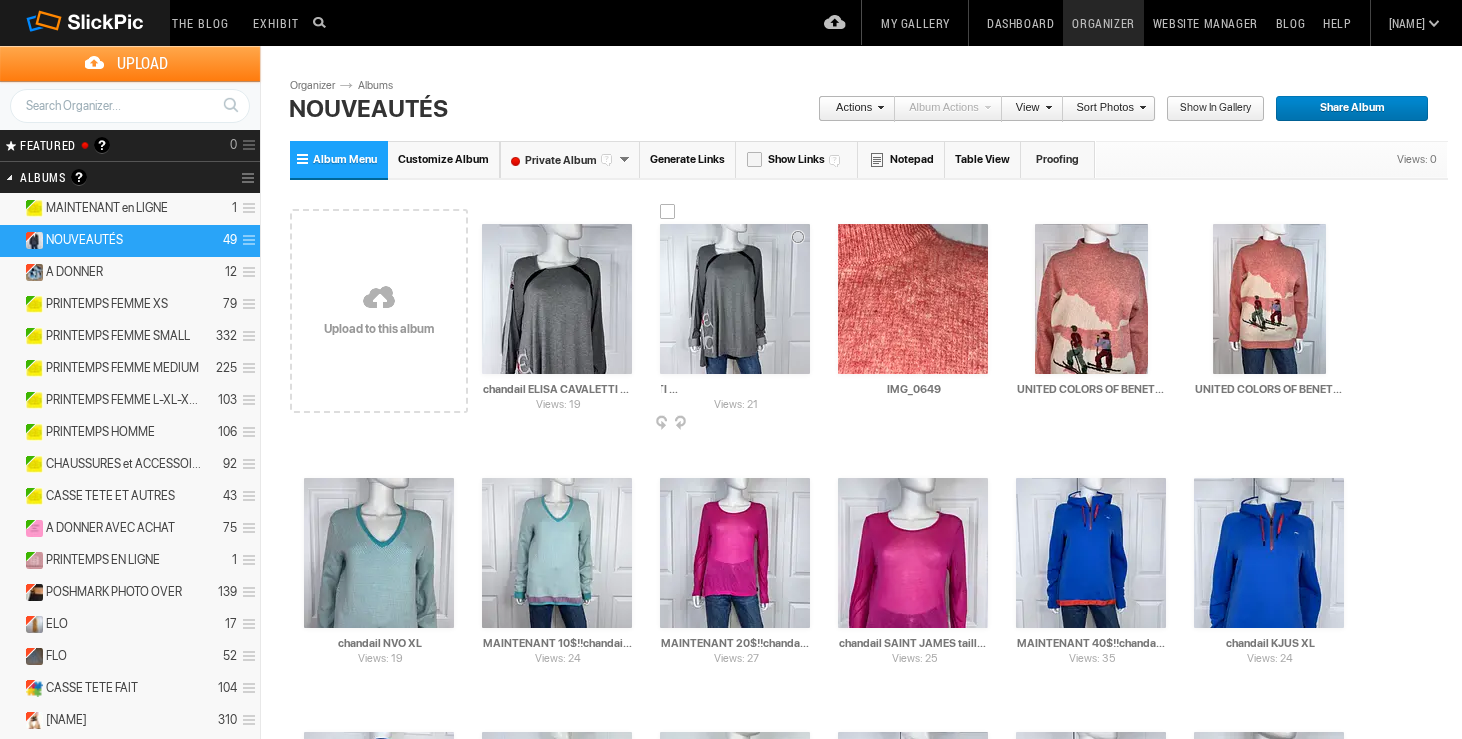 drag, startPoint x: 746, startPoint y: 389, endPoint x: 807, endPoint y: 393, distance: 61.13101 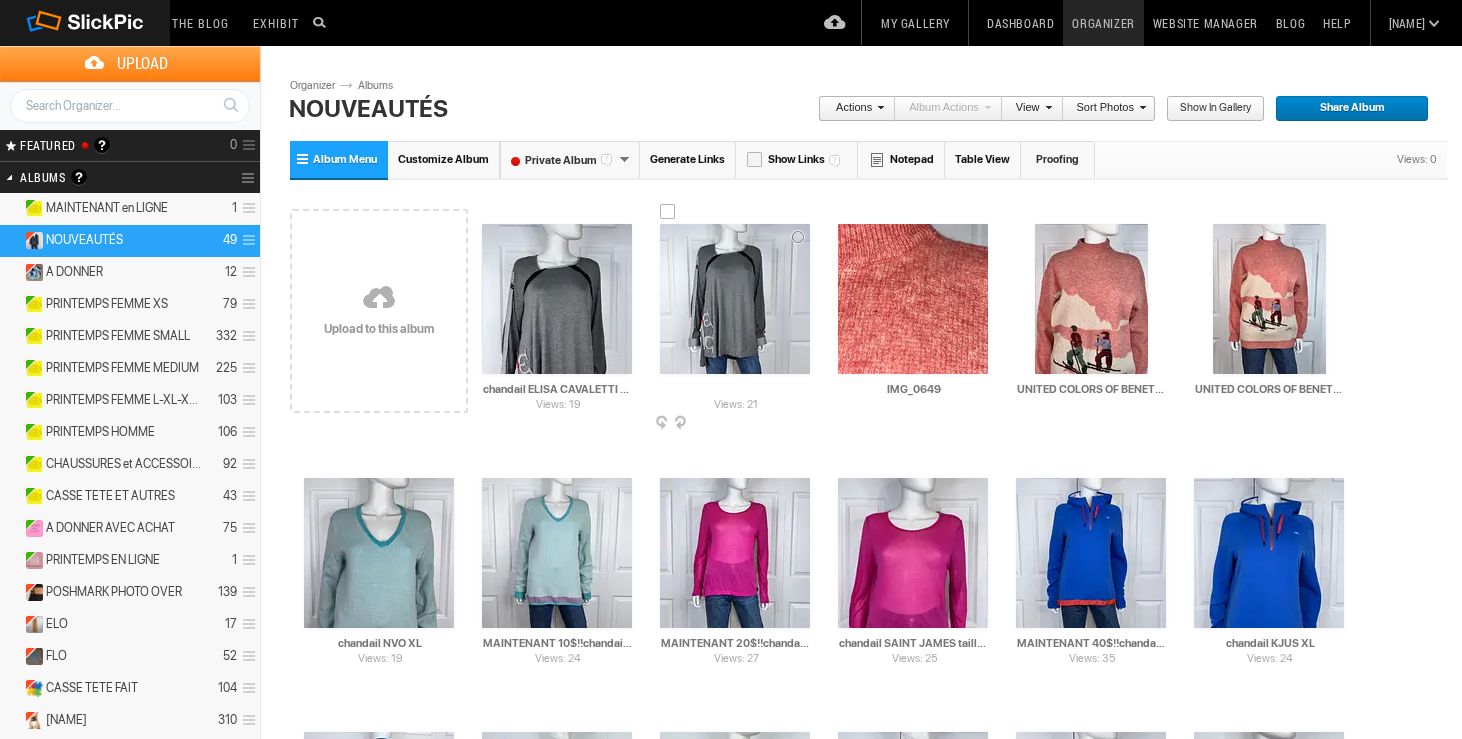click on "chandail ELISA CAVALETTI XL 50$(comme neuf, superbe, payé 400$, fait en italie)" at bounding box center [736, 389] 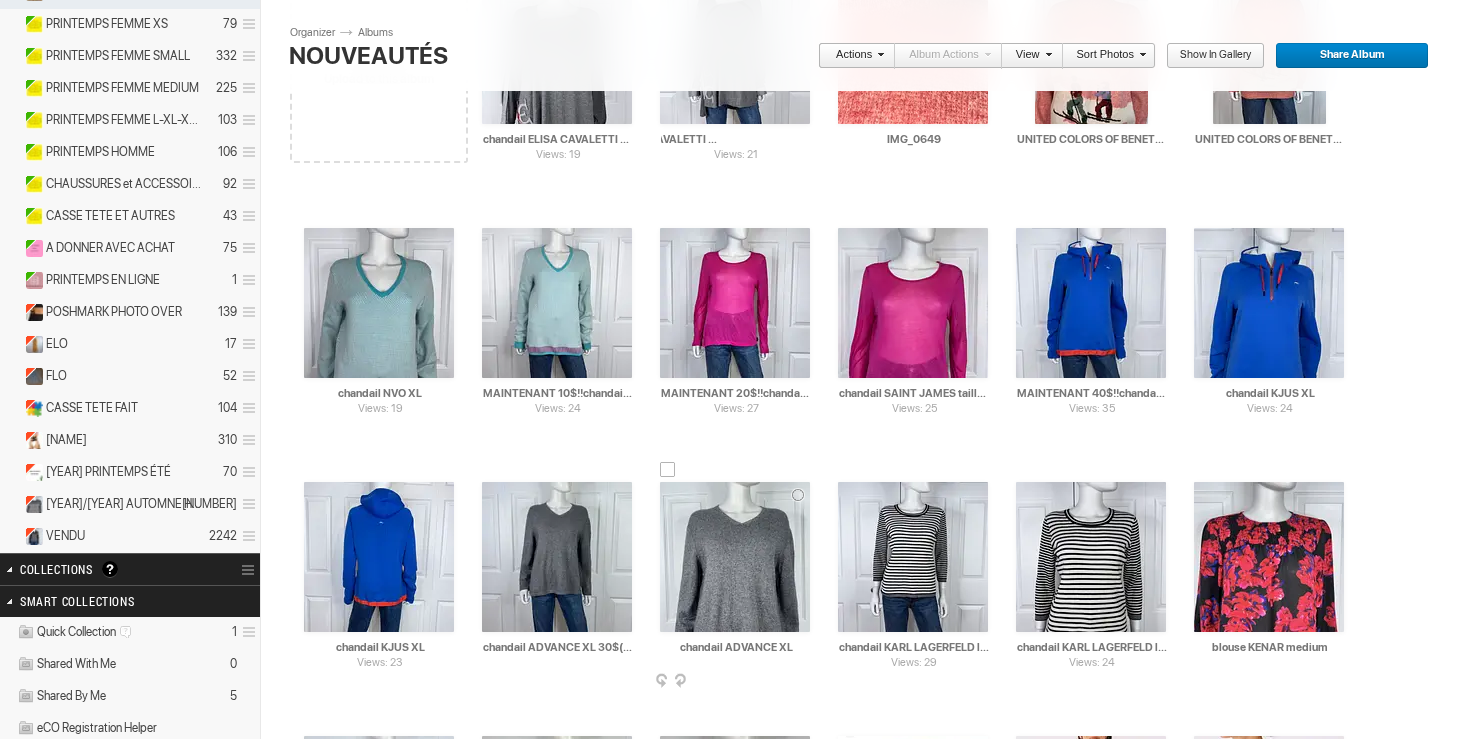 scroll, scrollTop: 269, scrollLeft: 0, axis: vertical 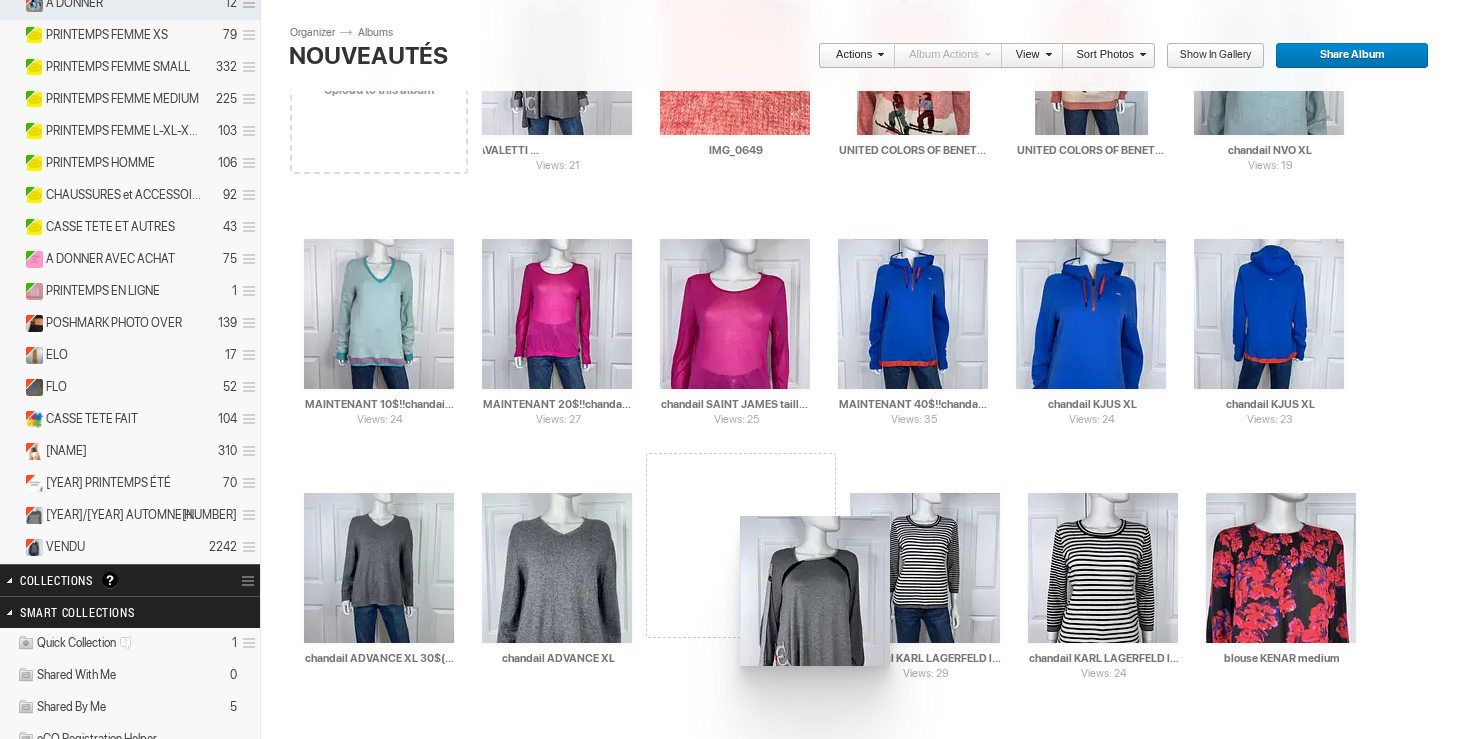 drag, startPoint x: 563, startPoint y: 103, endPoint x: 738, endPoint y: 516, distance: 448.54654 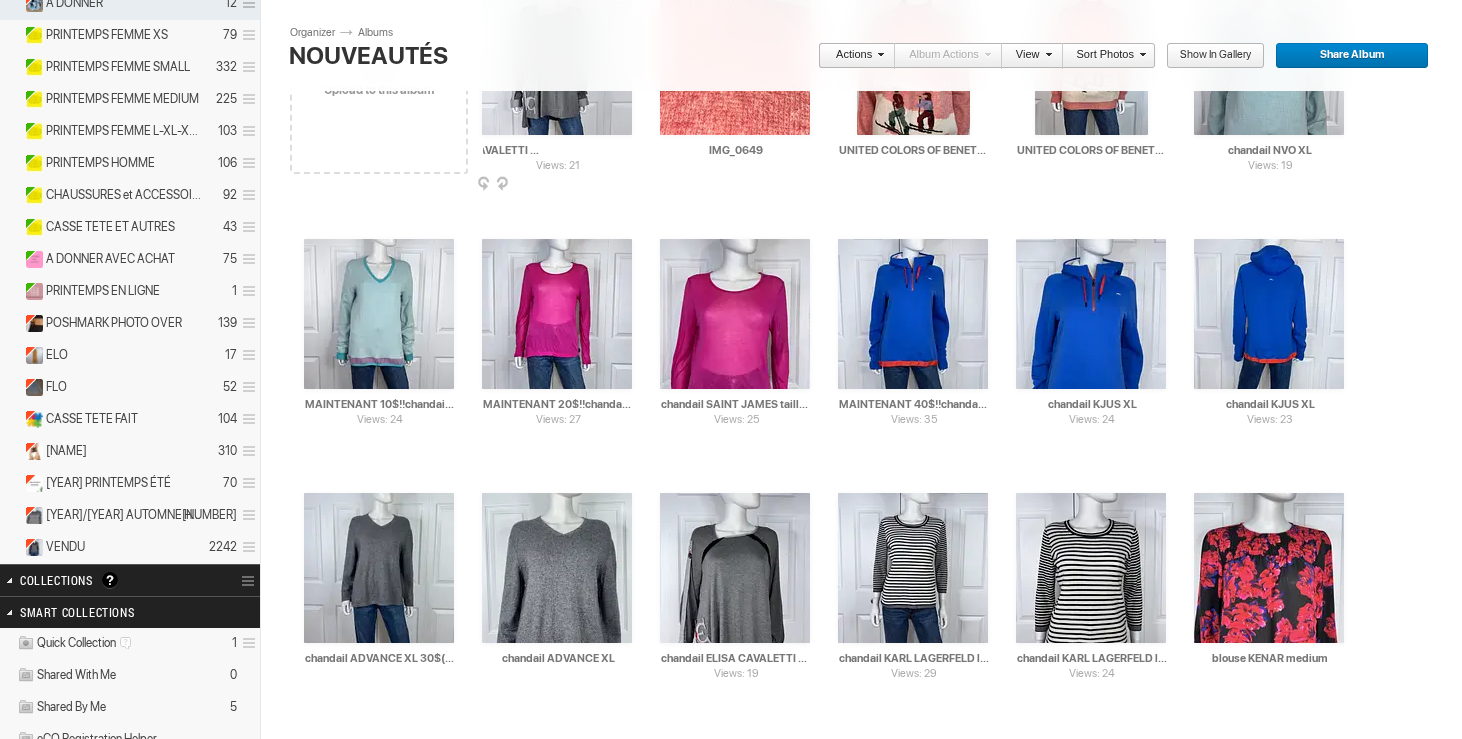 type on "chandail ELISA CAVALETTI XL 40$(comme neuf, superbe, payé 400$, fait en italie)" 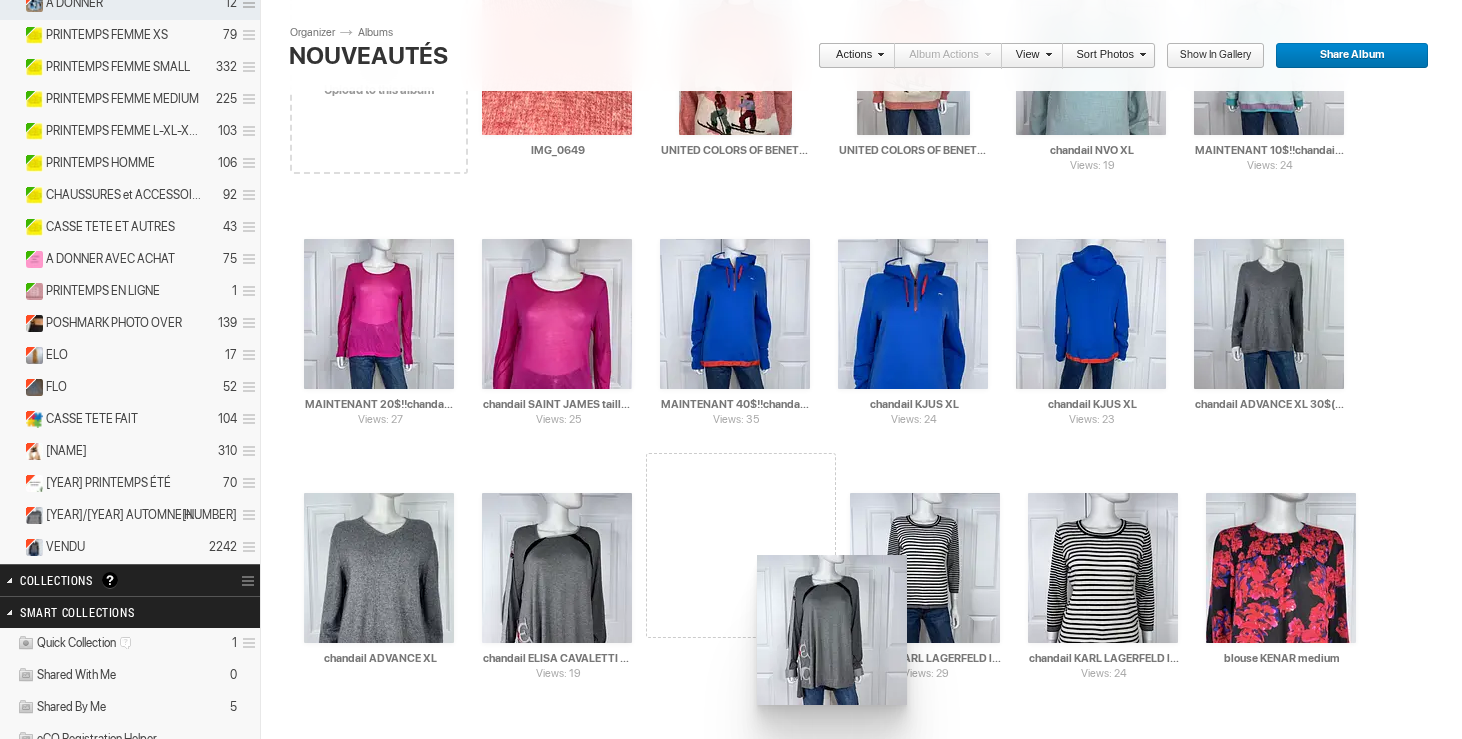 drag, startPoint x: 541, startPoint y: 95, endPoint x: 753, endPoint y: 553, distance: 504.68604 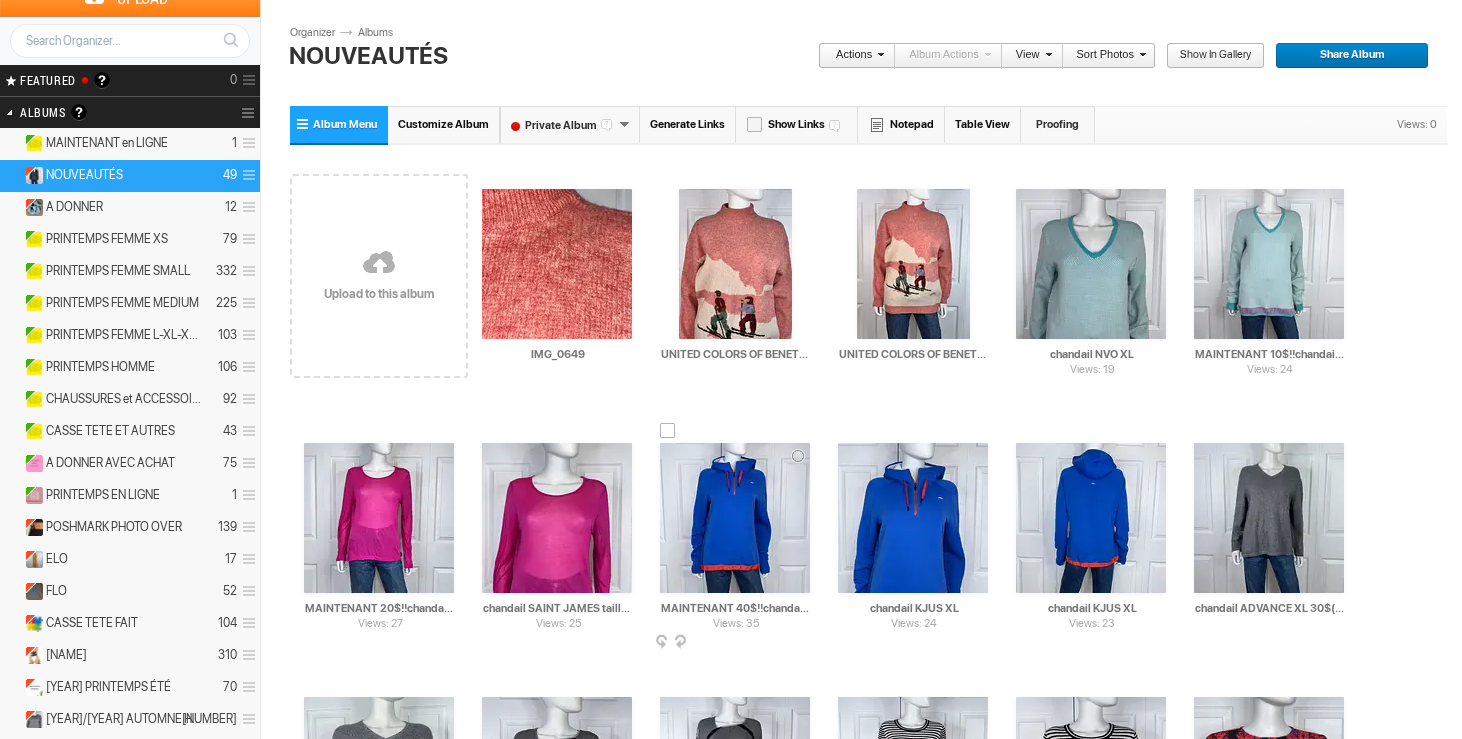scroll, scrollTop: 52, scrollLeft: 0, axis: vertical 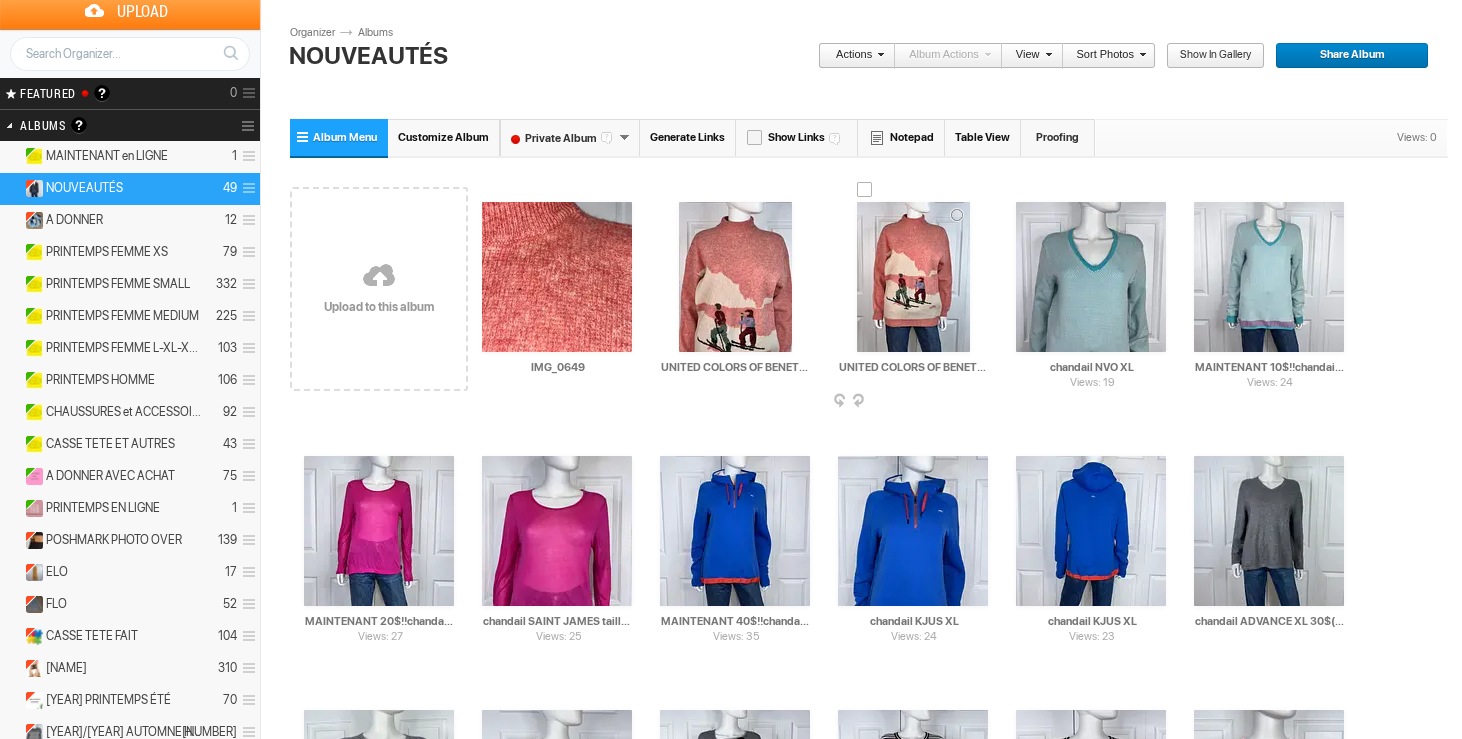 click at bounding box center (913, 277) 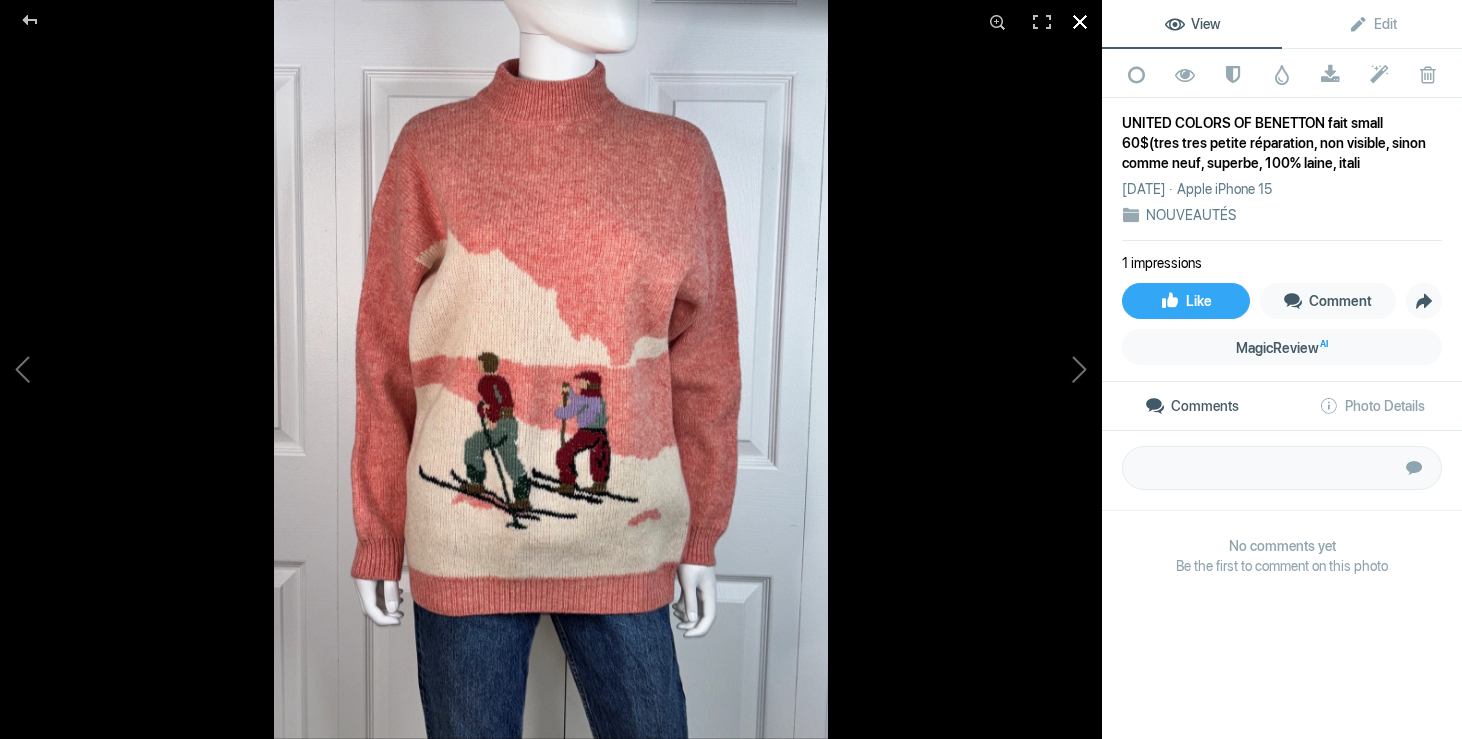 click 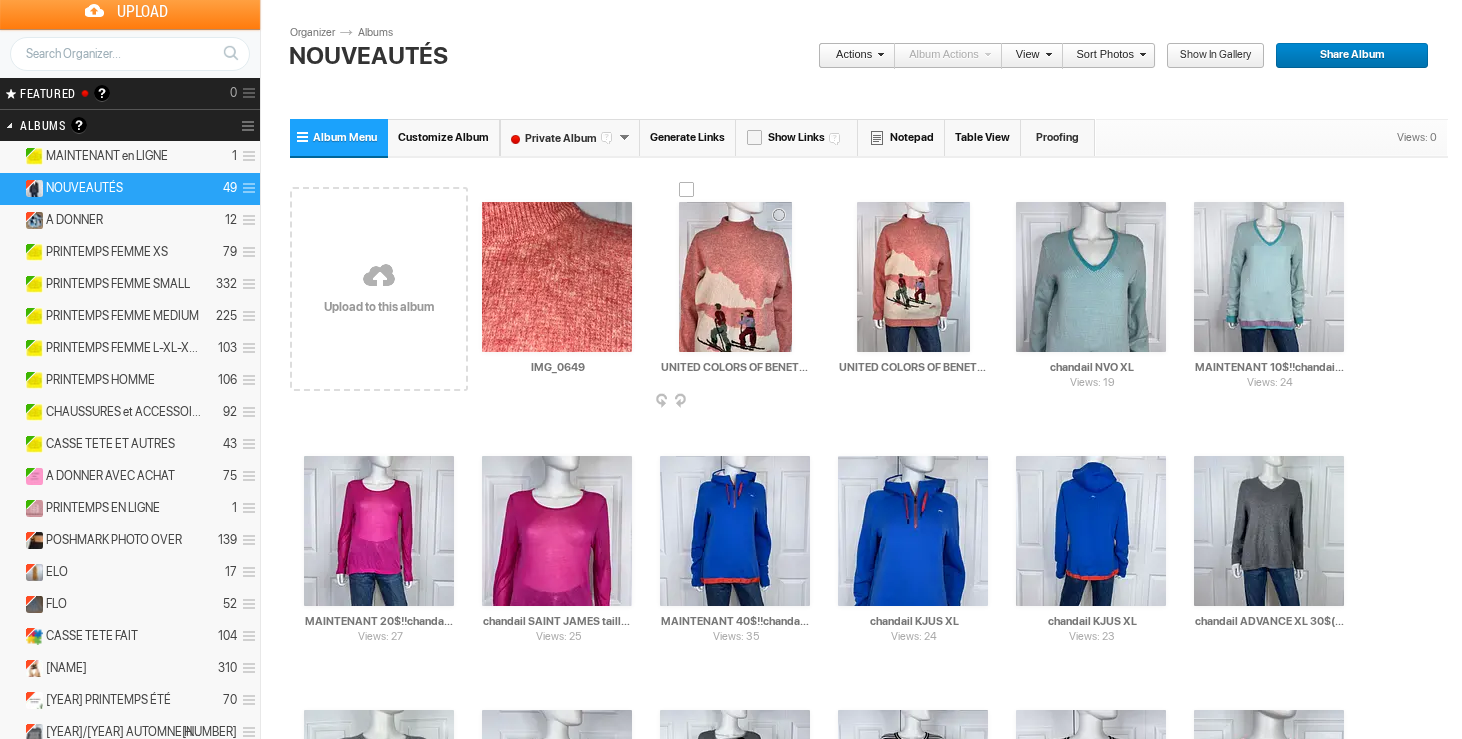 drag, startPoint x: 944, startPoint y: 366, endPoint x: 821, endPoint y: 367, distance: 123.00407 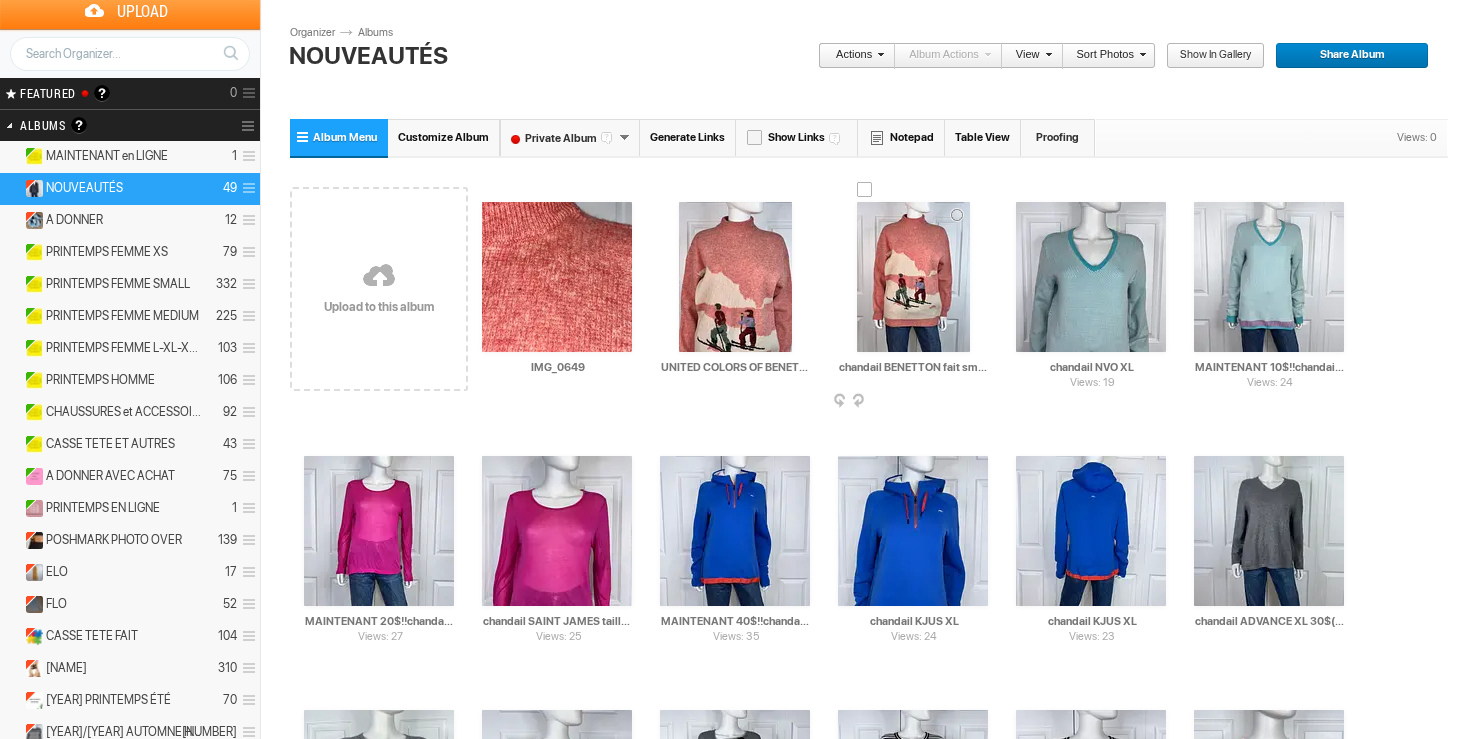 click on "chandail BENETTON fait small 60$(tres tres petite réparation, non visible, sinon comme neuf, superbe, 100% laine, itali" at bounding box center (914, 367) 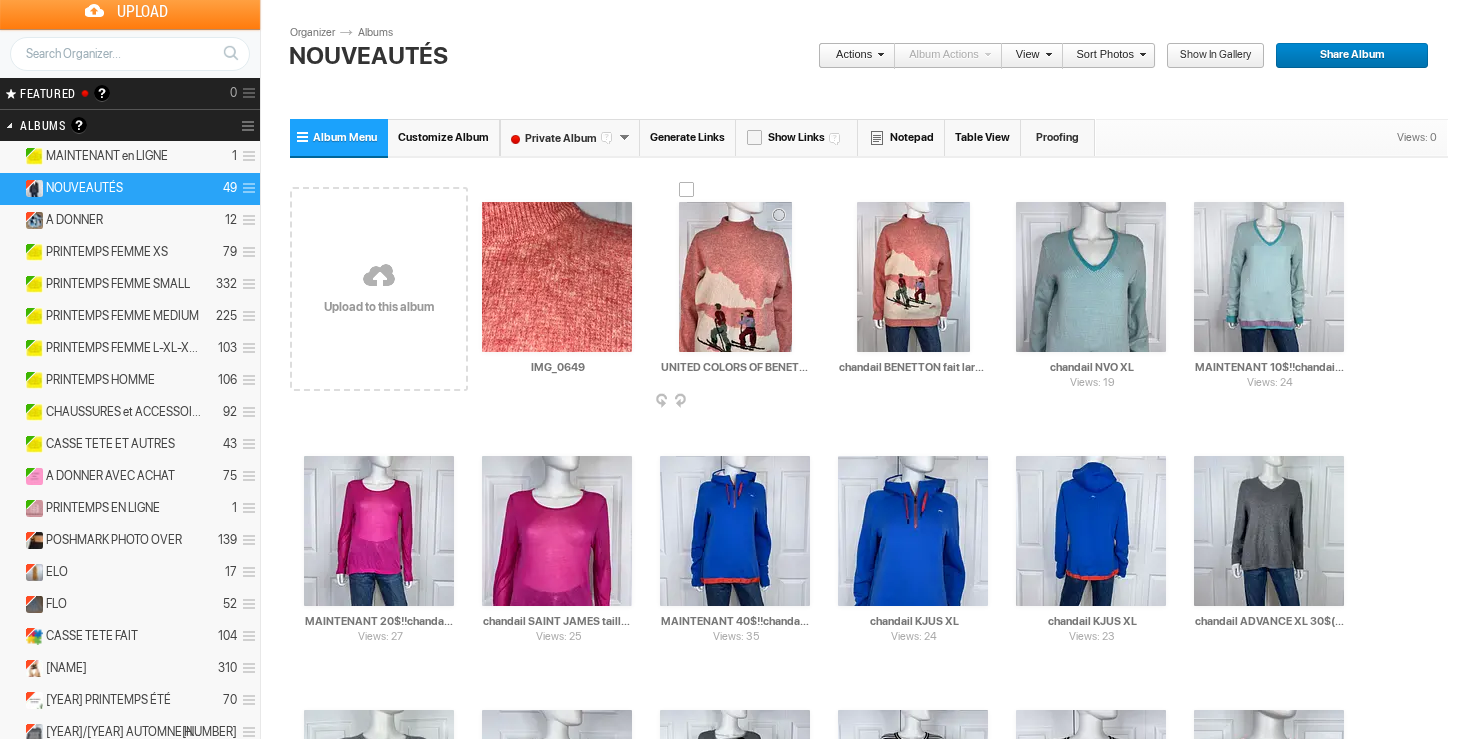 type on "chandail BENETTON fait large 60$(tres tres petite réparation, non visible, sinon comme neuf, superbe, 100% laine, itali" 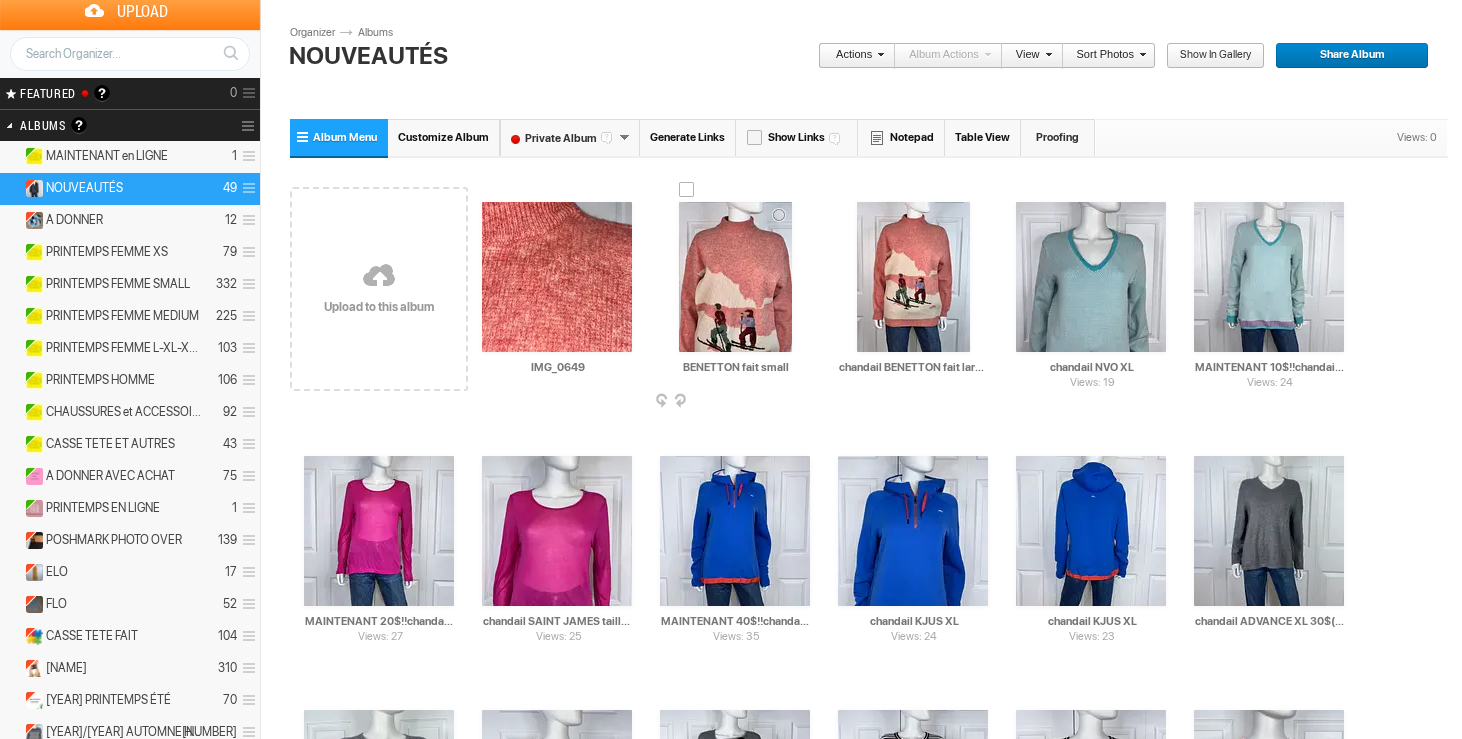 drag, startPoint x: 763, startPoint y: 367, endPoint x: 802, endPoint y: 368, distance: 39.012817 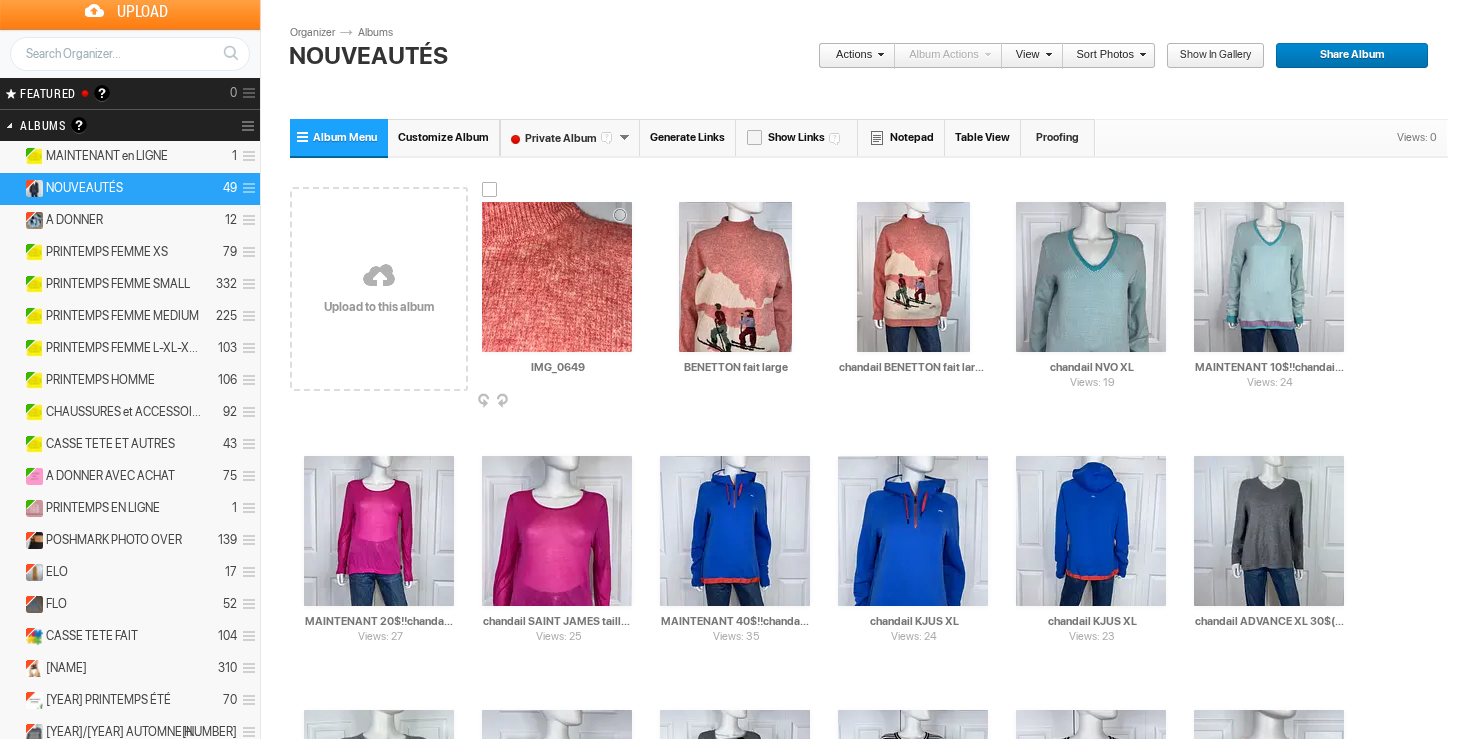 type on "BENETTON fait large" 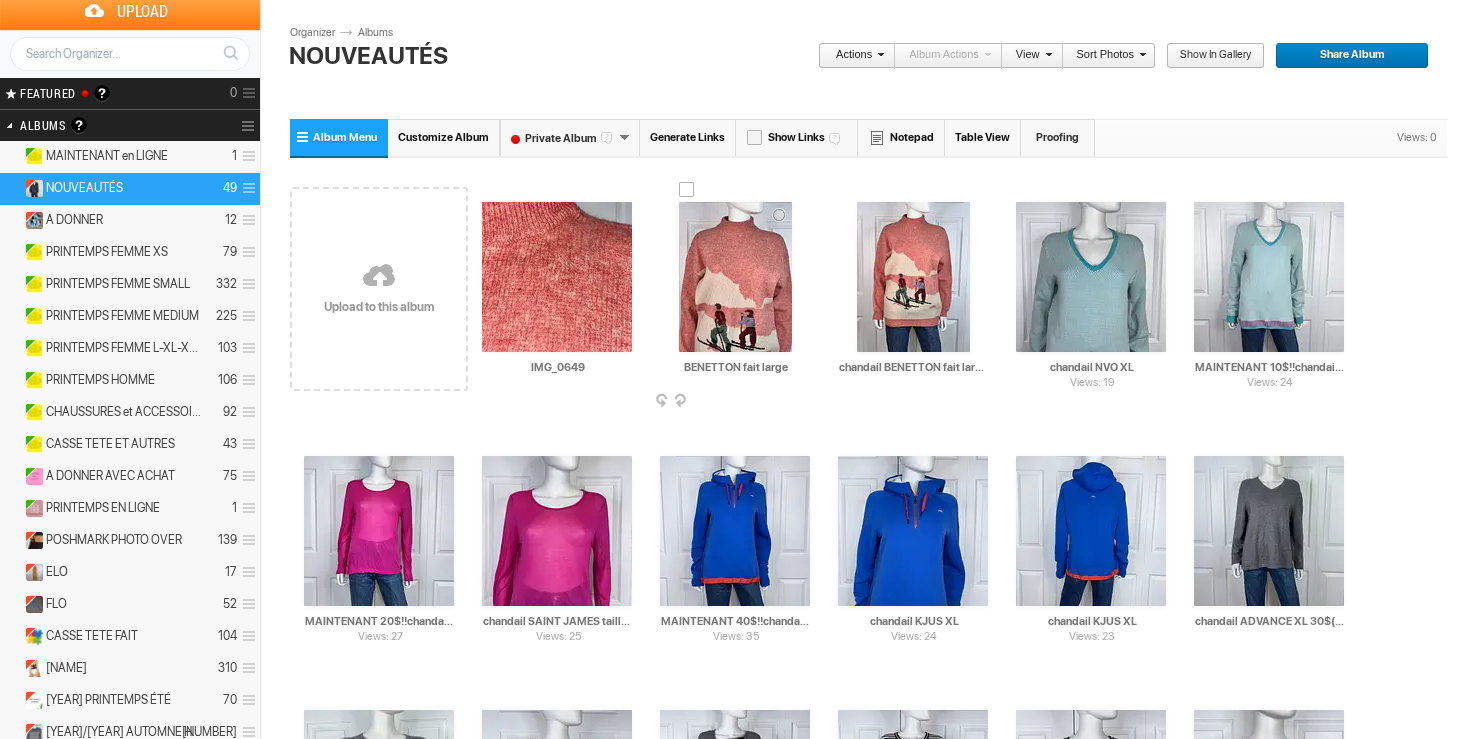 drag, startPoint x: 790, startPoint y: 366, endPoint x: 676, endPoint y: 368, distance: 114.01754 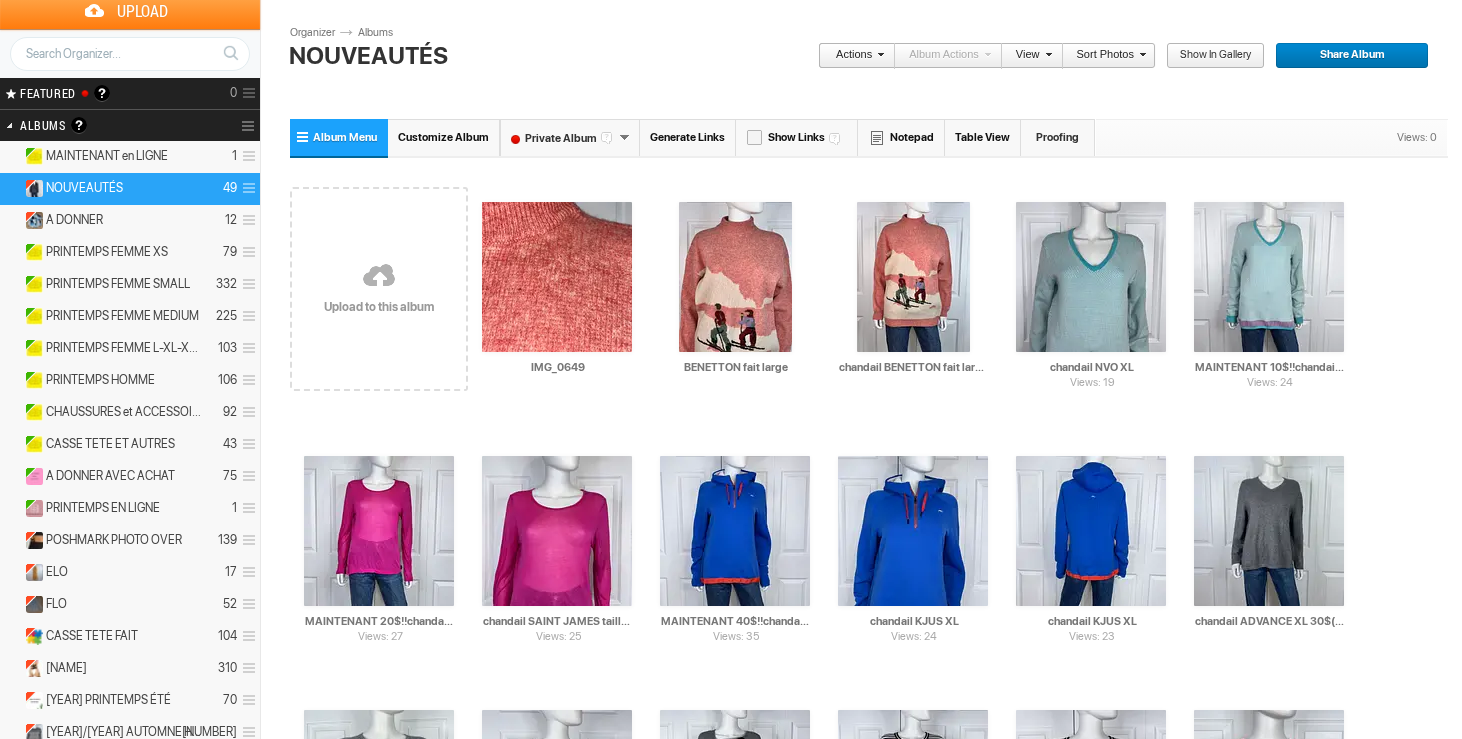 drag, startPoint x: 586, startPoint y: 369, endPoint x: 448, endPoint y: 368, distance: 138.00362 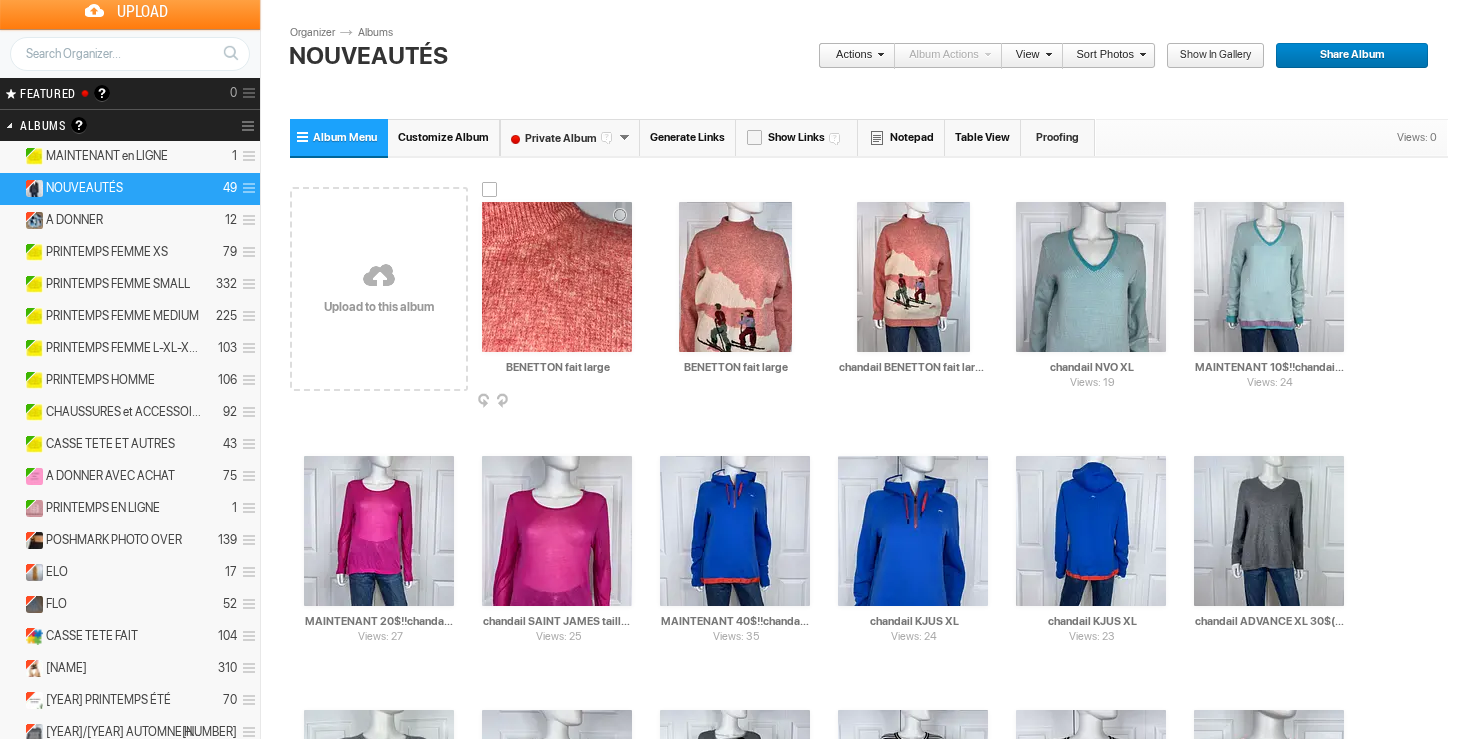 type on "BENETTON fait large" 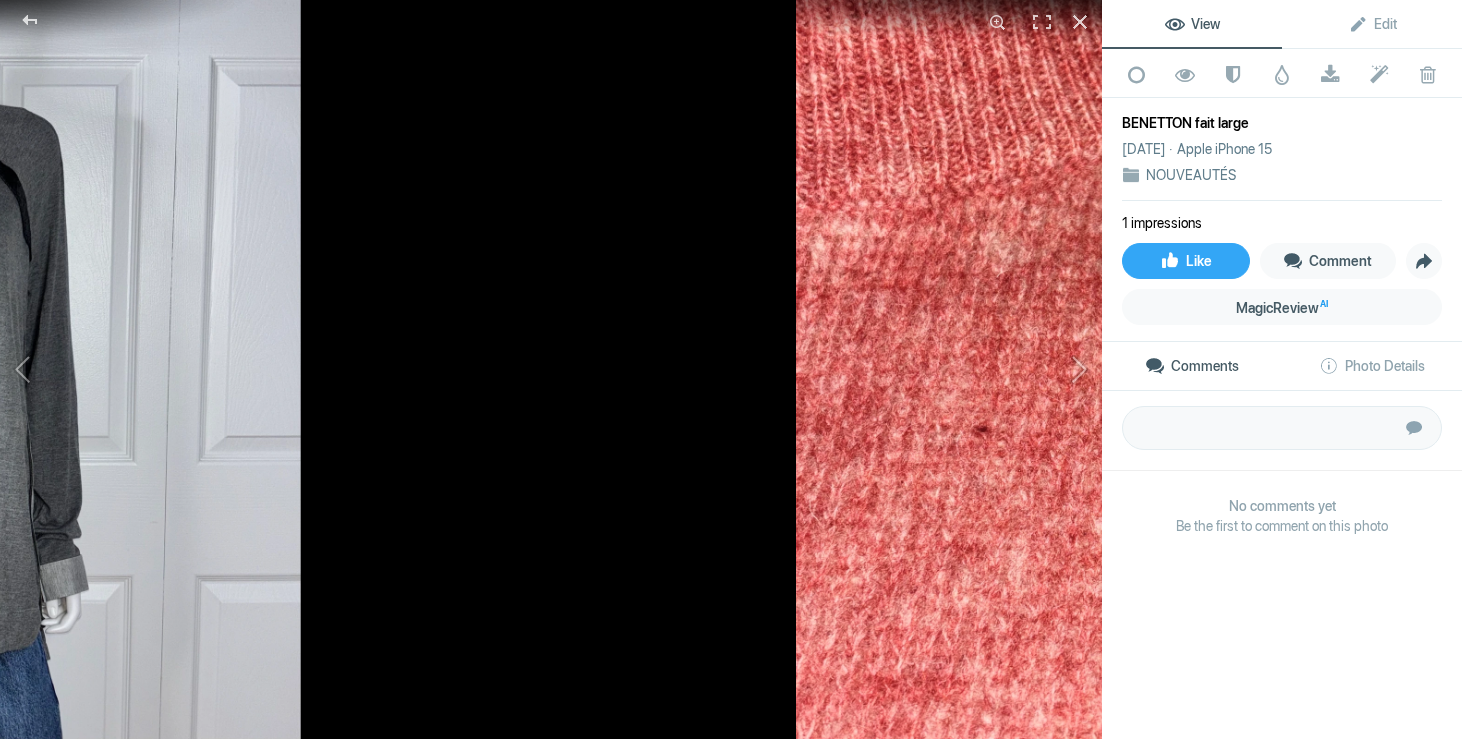 click 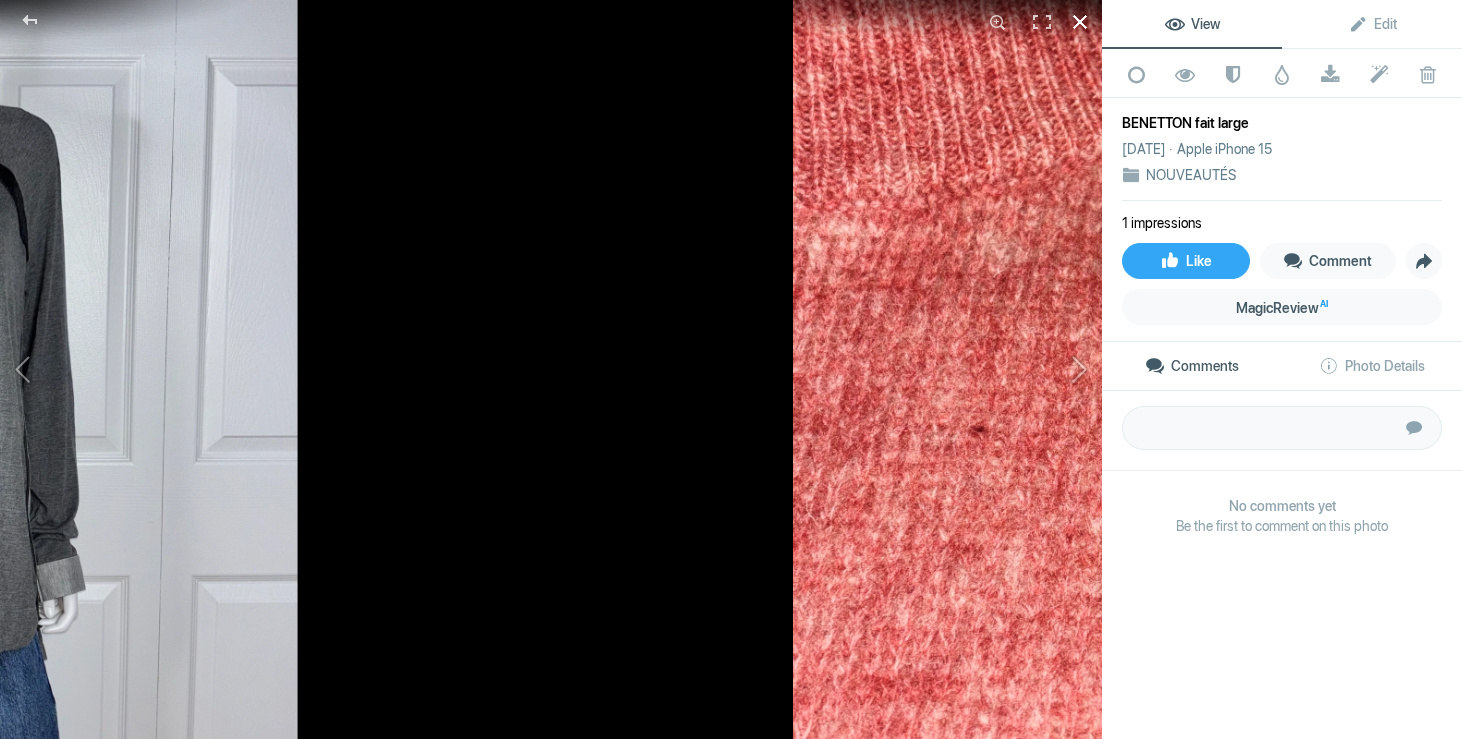 click 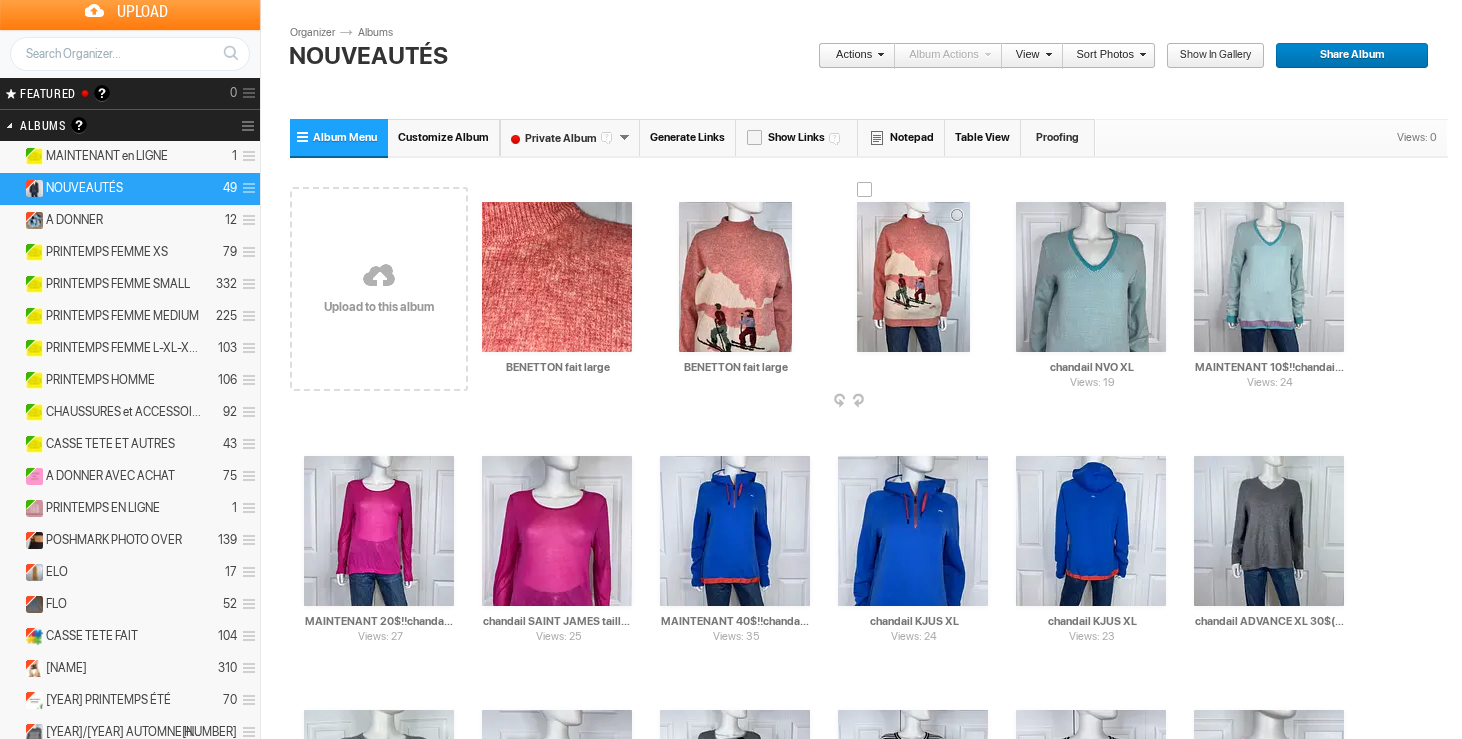 scroll, scrollTop: 0, scrollLeft: 432, axis: horizontal 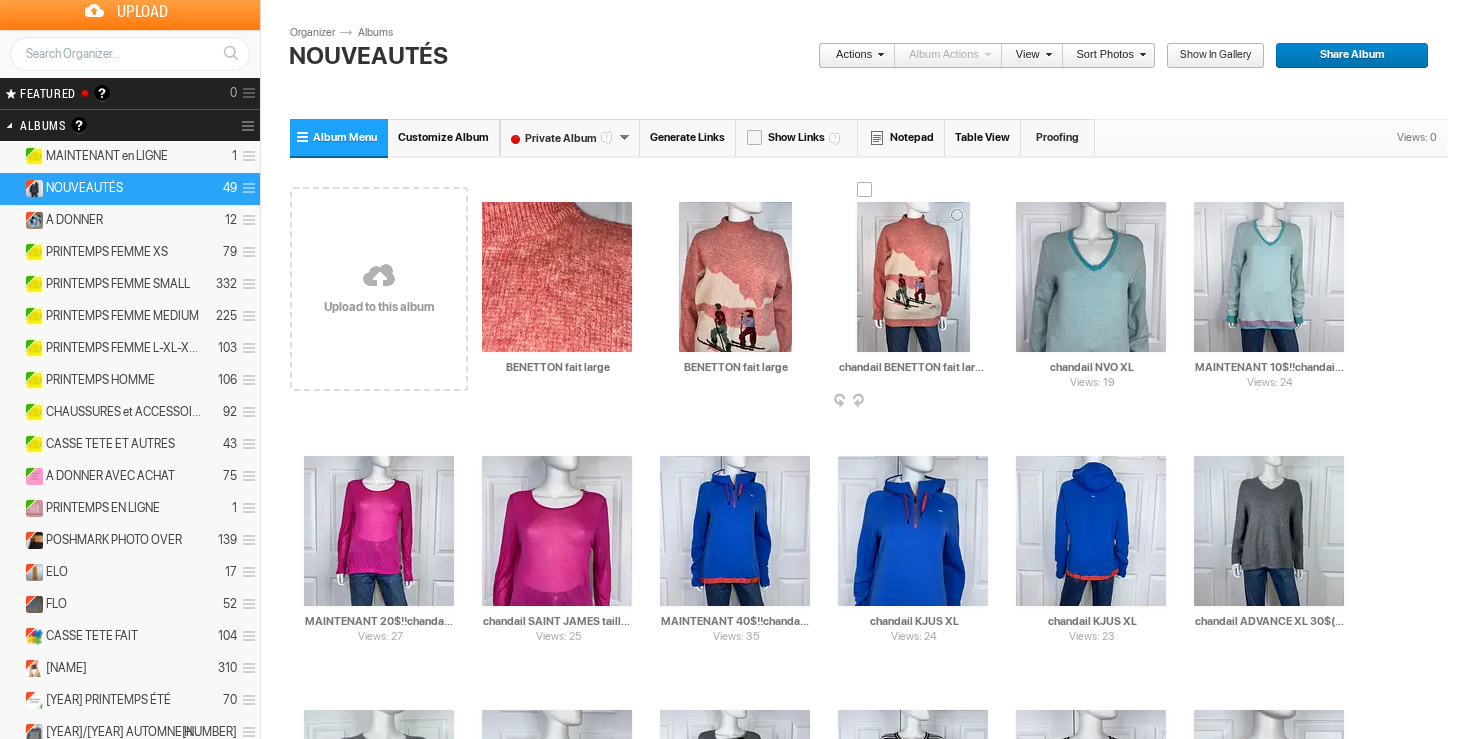 click on "chandail BENETTON fait large 60$(tres tres petite réparation, non visible, sinon comme neuf, s, itali" at bounding box center (914, 367) 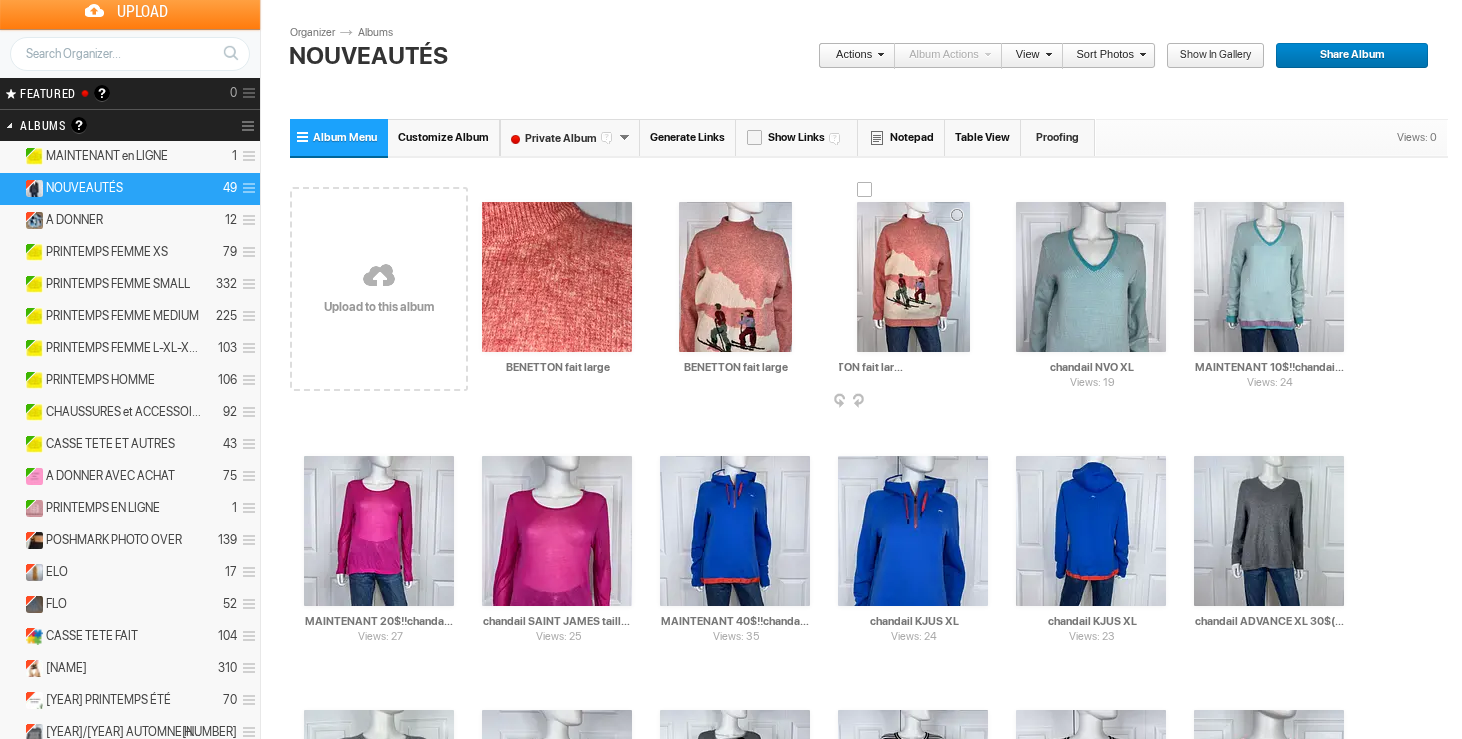 click on "chandail BENETTON fait large 60$(tres petite réparation, non visible, sinon comme neuf, s, itali" at bounding box center (914, 367) 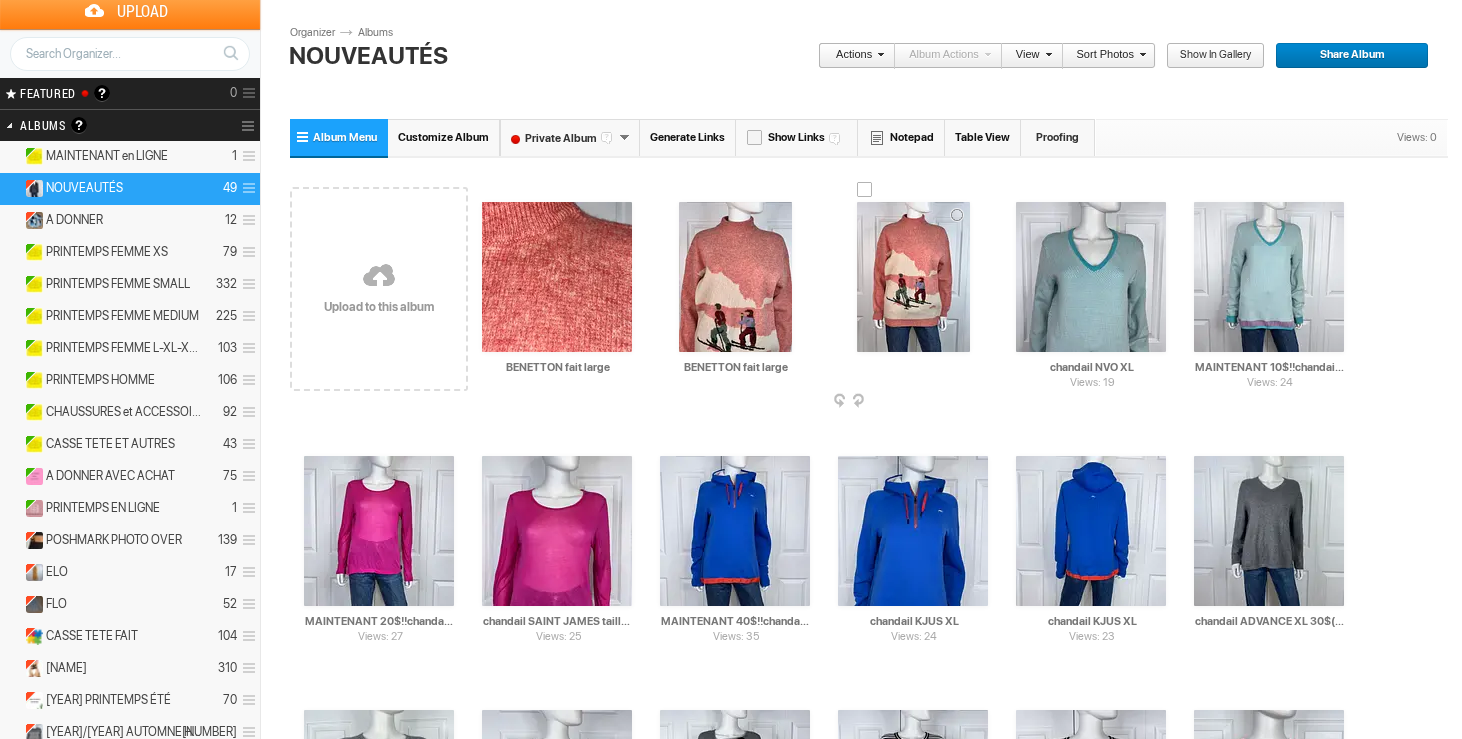 scroll, scrollTop: 0, scrollLeft: 420, axis: horizontal 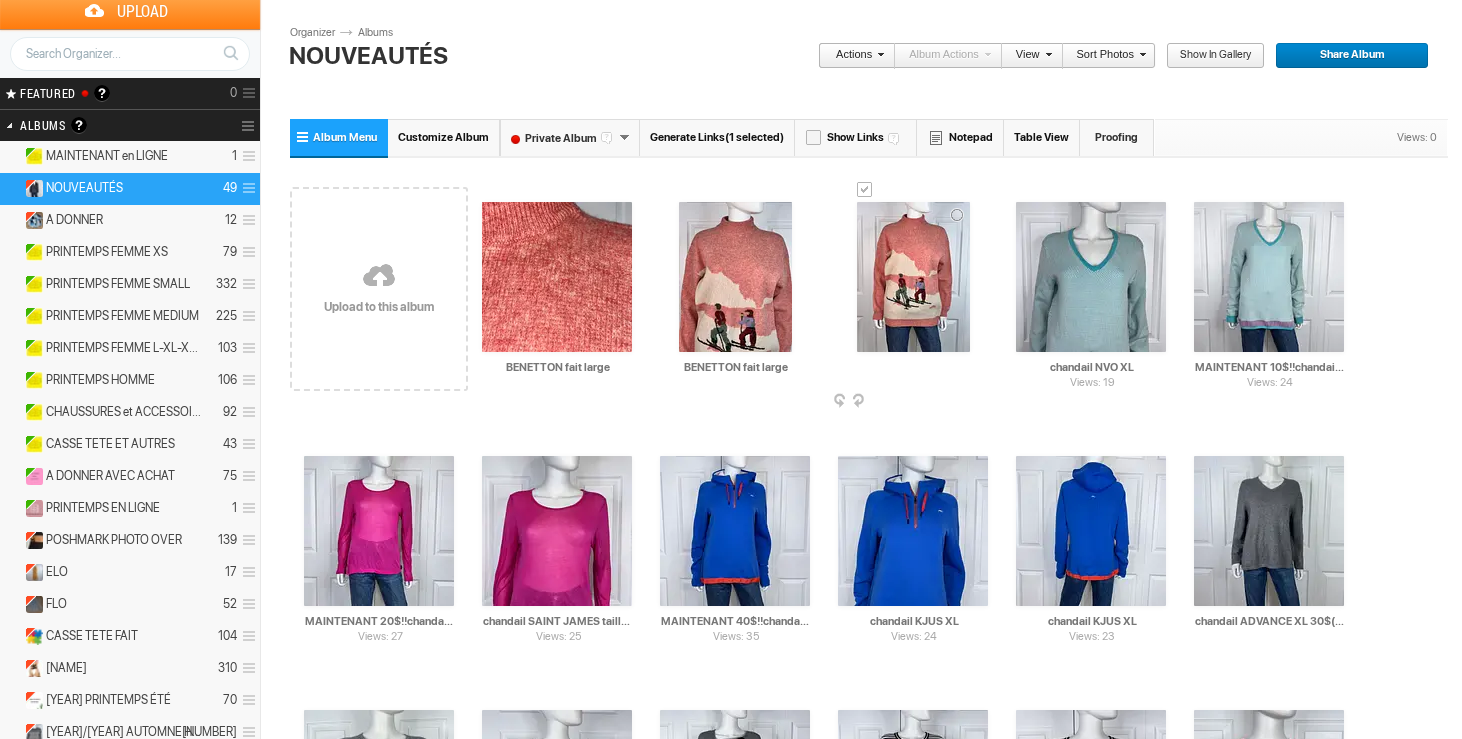 click at bounding box center [865, 190] 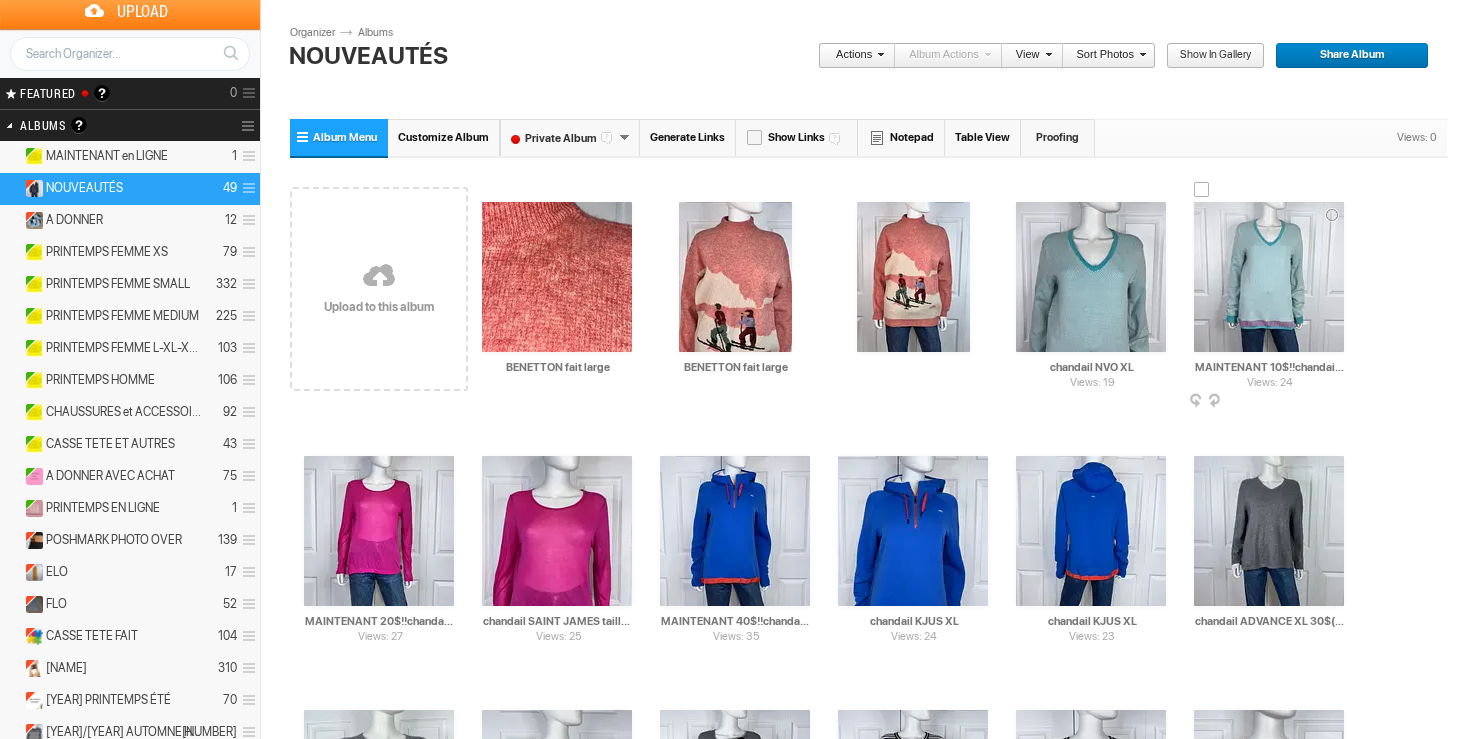 type on "chandail BENETTON fait large 60$(très petite réparation, non visible, sinon comme neuf, shetland wool, fait en italy)" 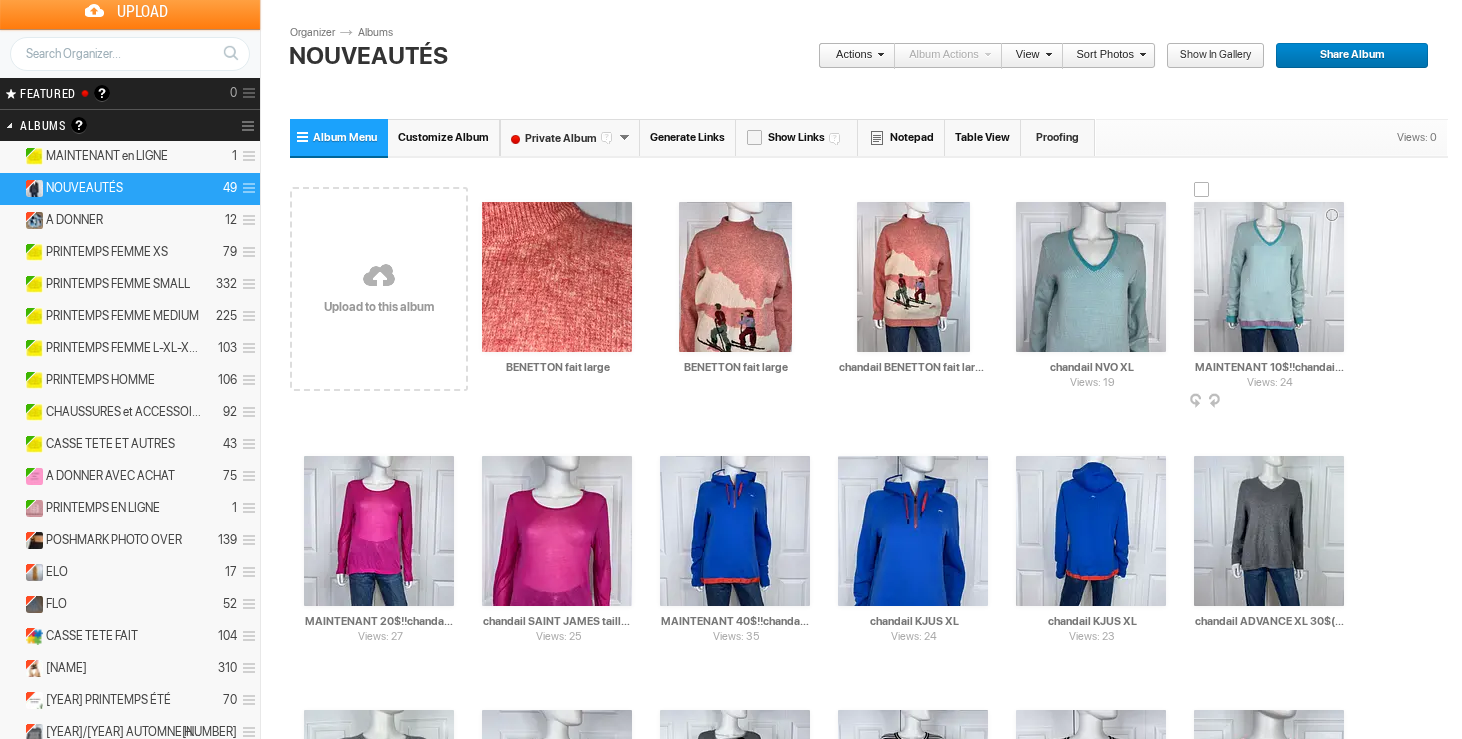 drag, startPoint x: 1295, startPoint y: 369, endPoint x: 1180, endPoint y: 364, distance: 115.10864 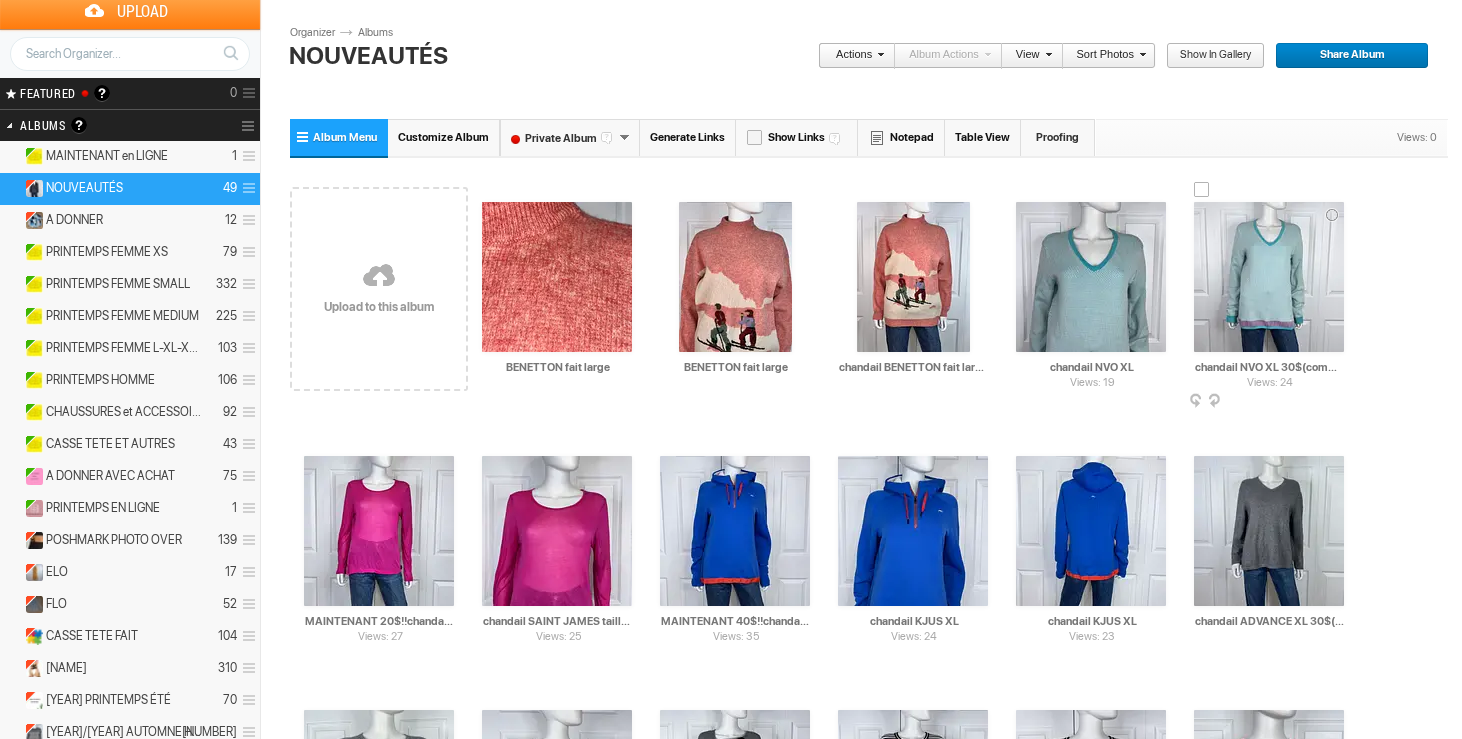 click at bounding box center [1269, 277] 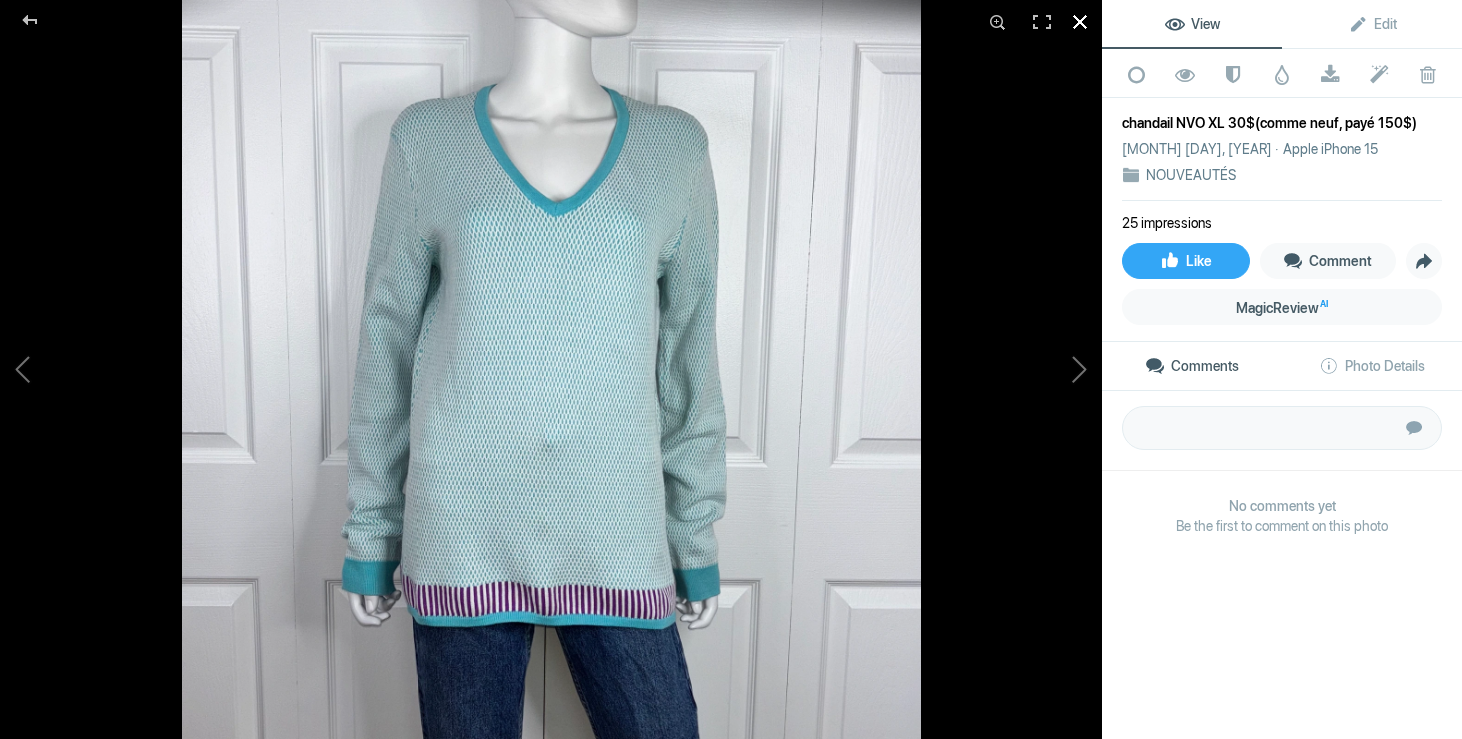 click 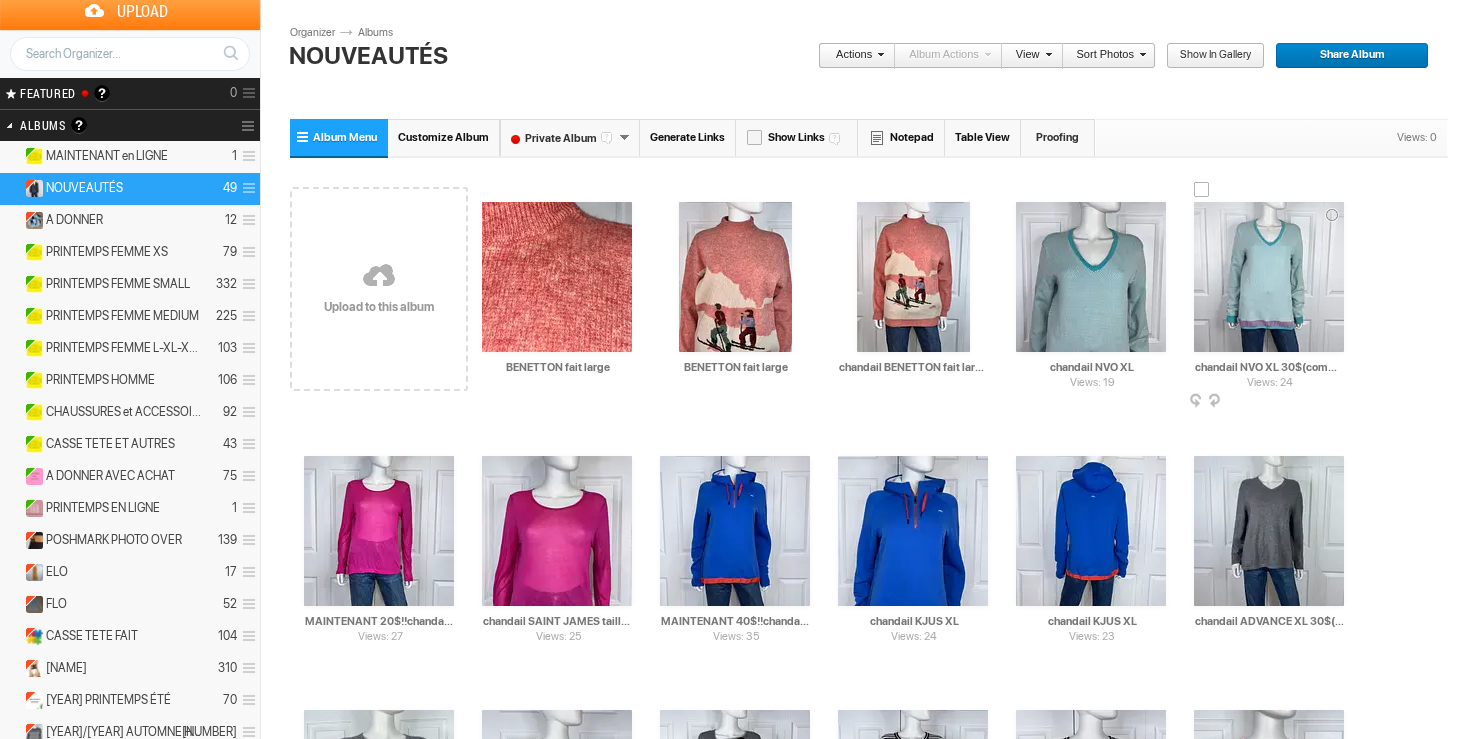 click on "chandail NVO XL 30$(comme neuf, payé 150$)" at bounding box center (1270, 367) 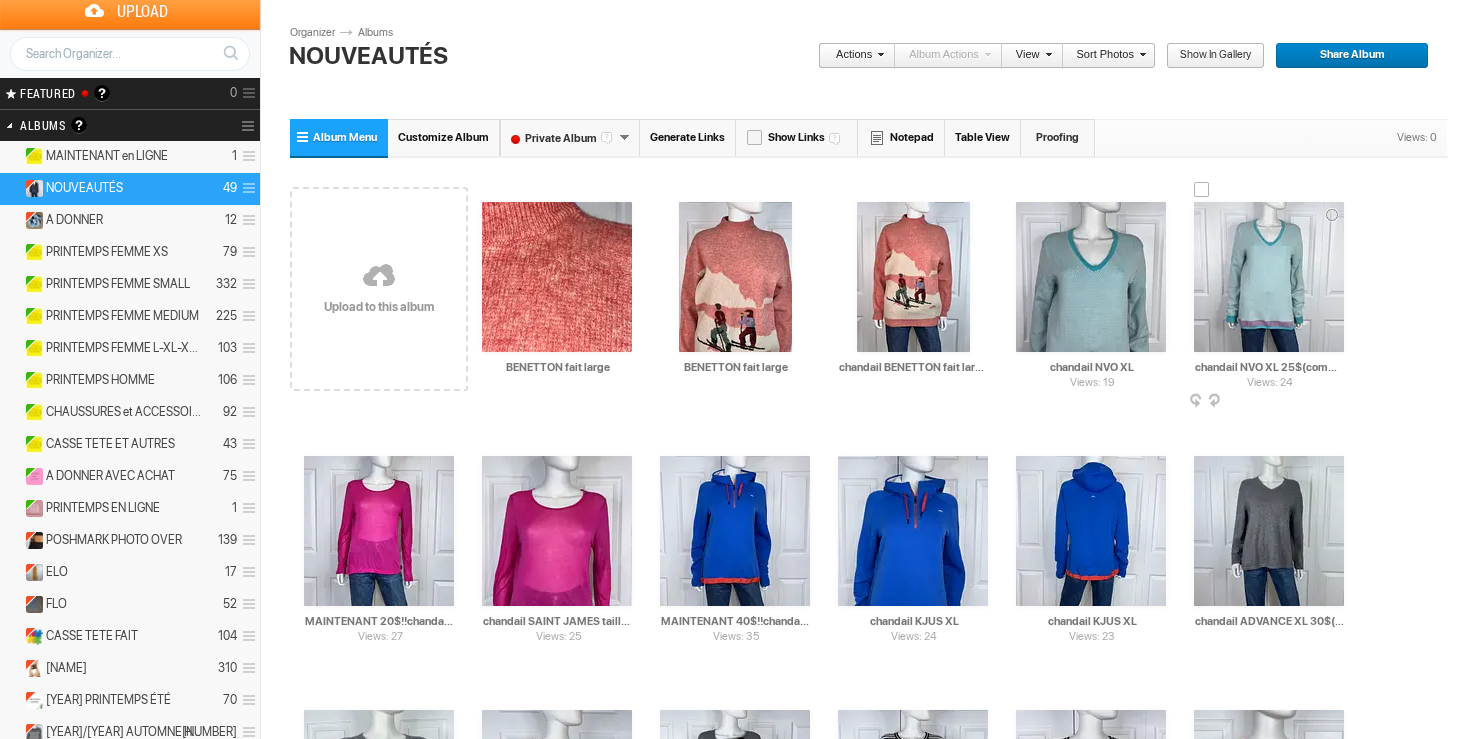 click on "chandail NVO XL 25$(comme neuf, payé 150$)" at bounding box center (1270, 367) 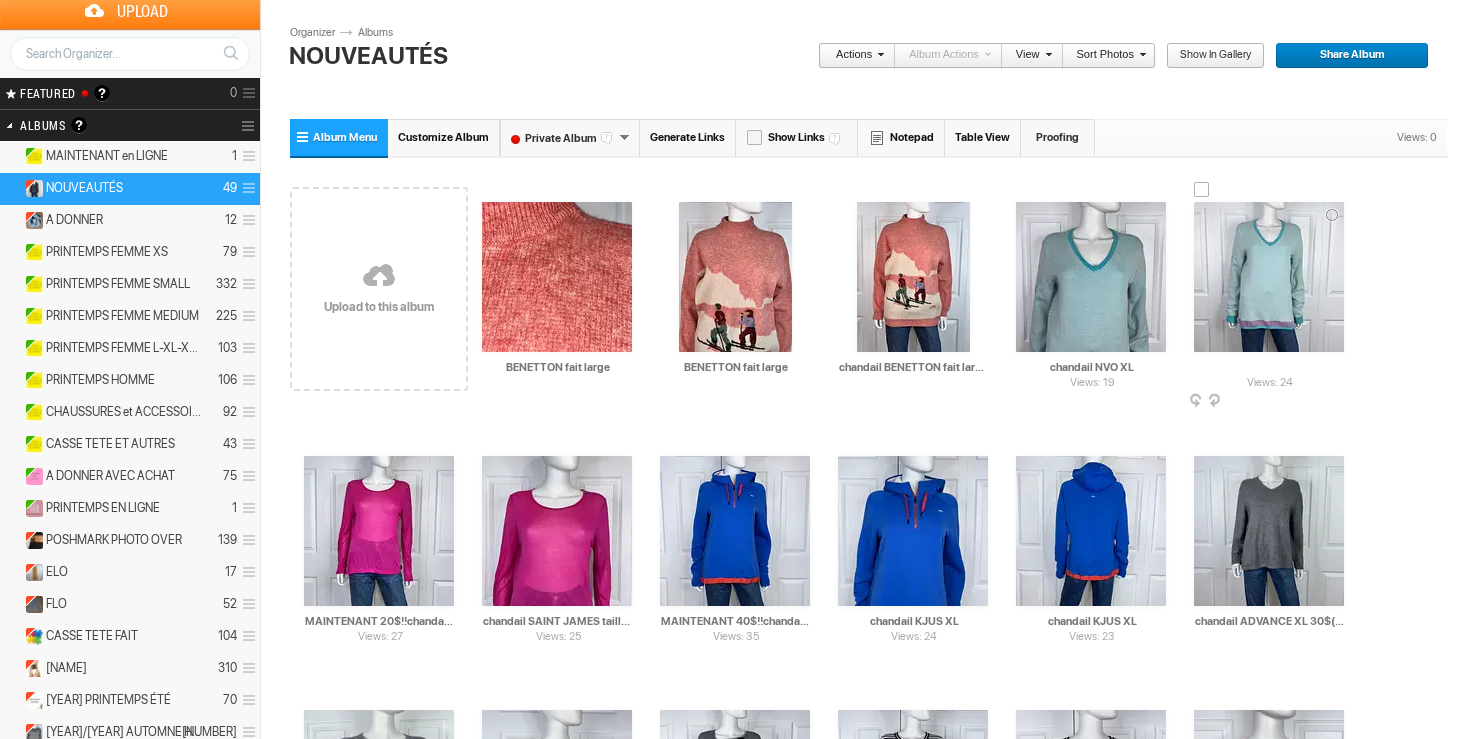 scroll, scrollTop: 0, scrollLeft: 226, axis: horizontal 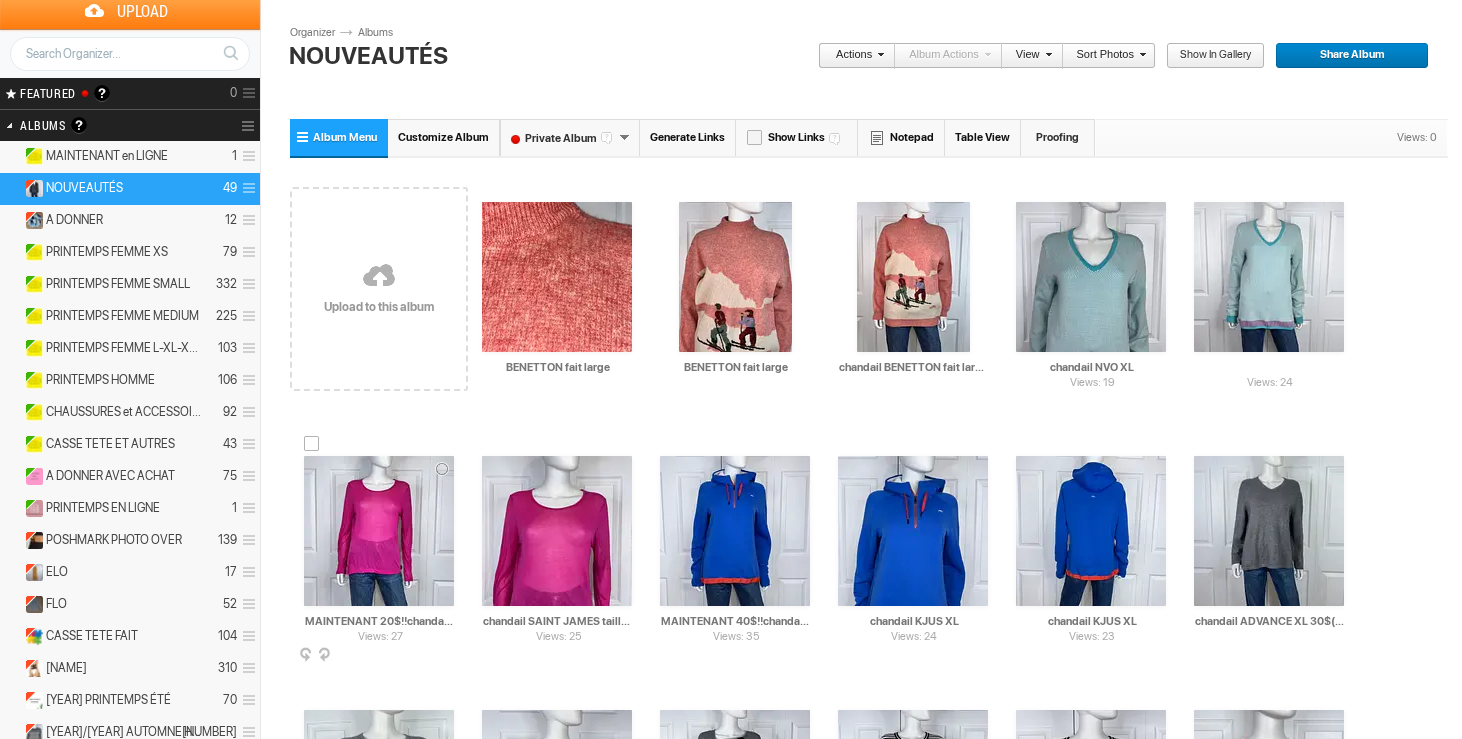 click at bounding box center [379, 531] 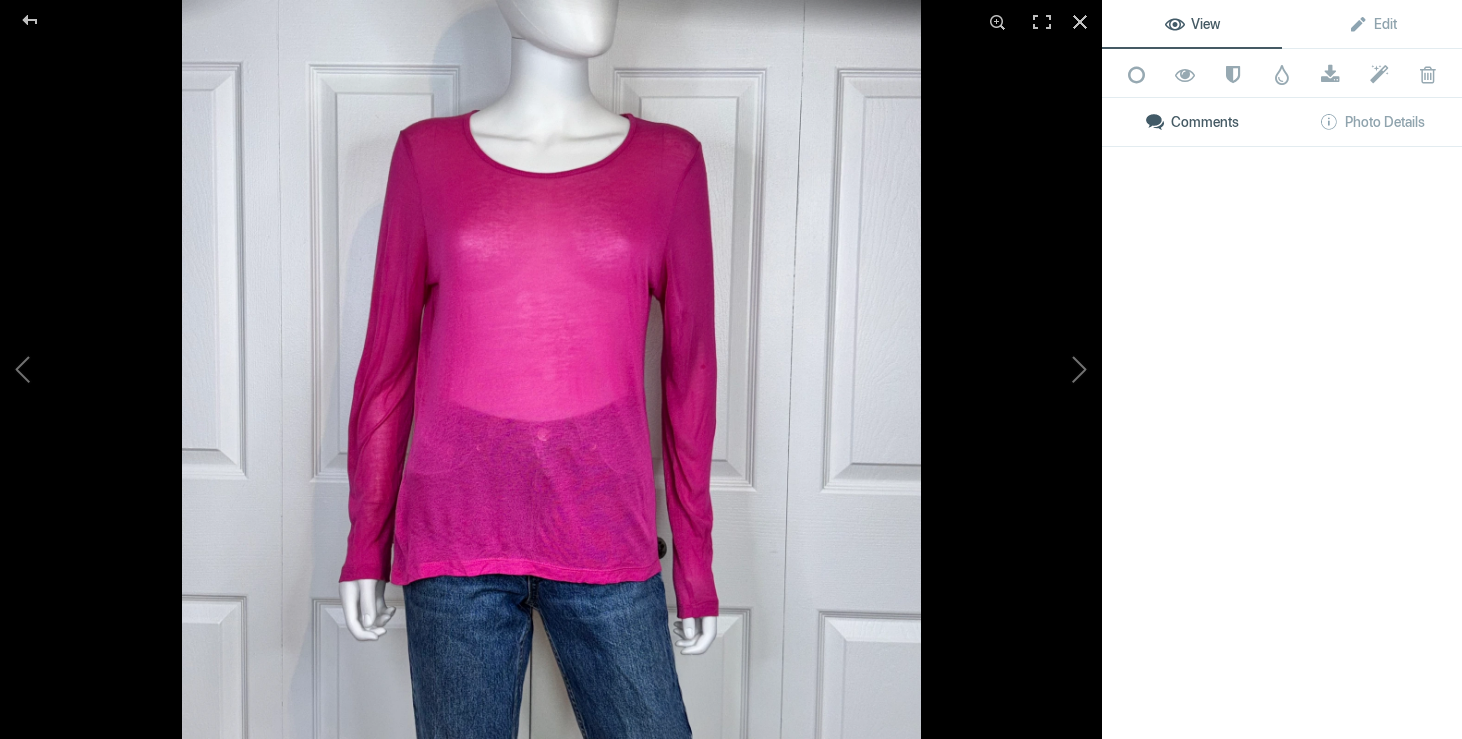 type on "chandail NVO XL 25$(comme neuf, payé 150$, cotton, polyamide, elastane)" 